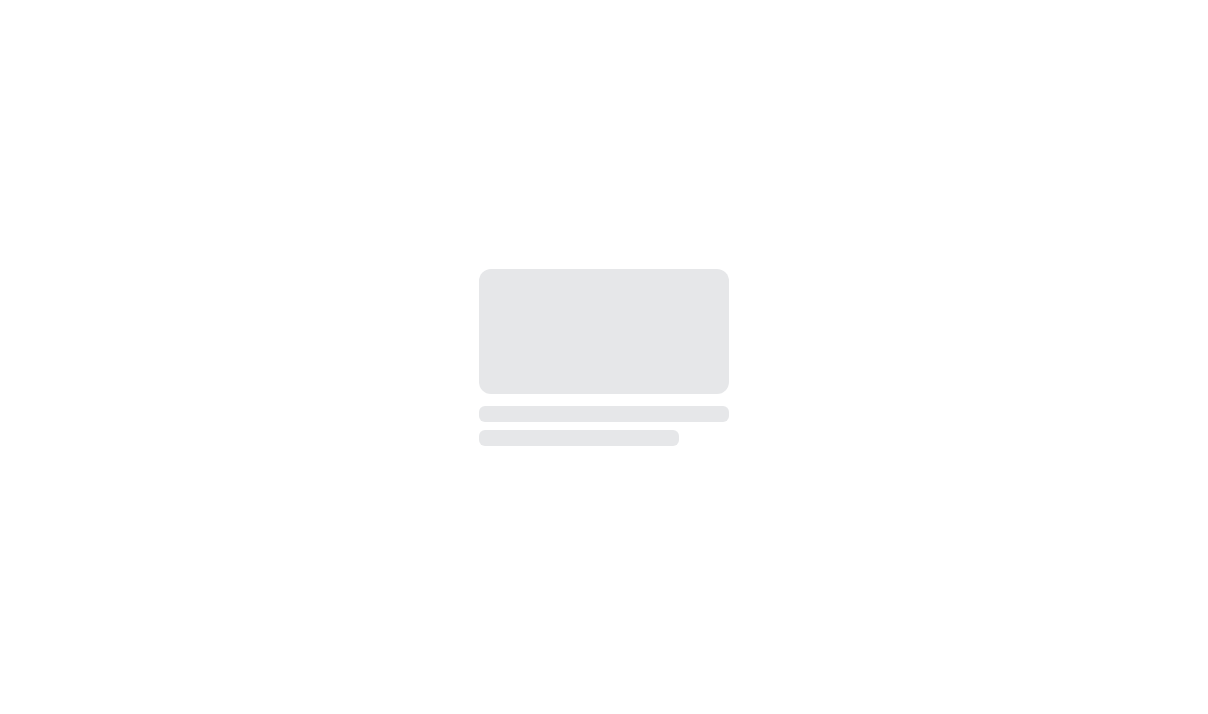 scroll, scrollTop: 0, scrollLeft: 0, axis: both 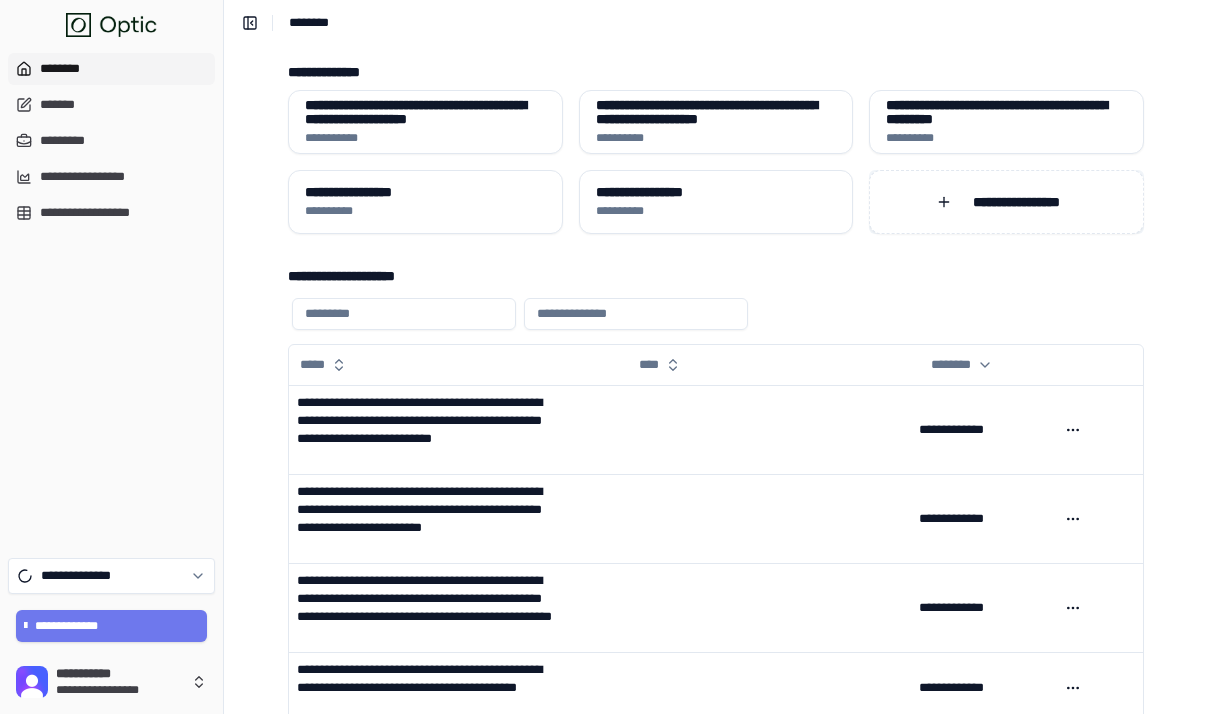 click on "**********" at bounding box center (1006, 202) 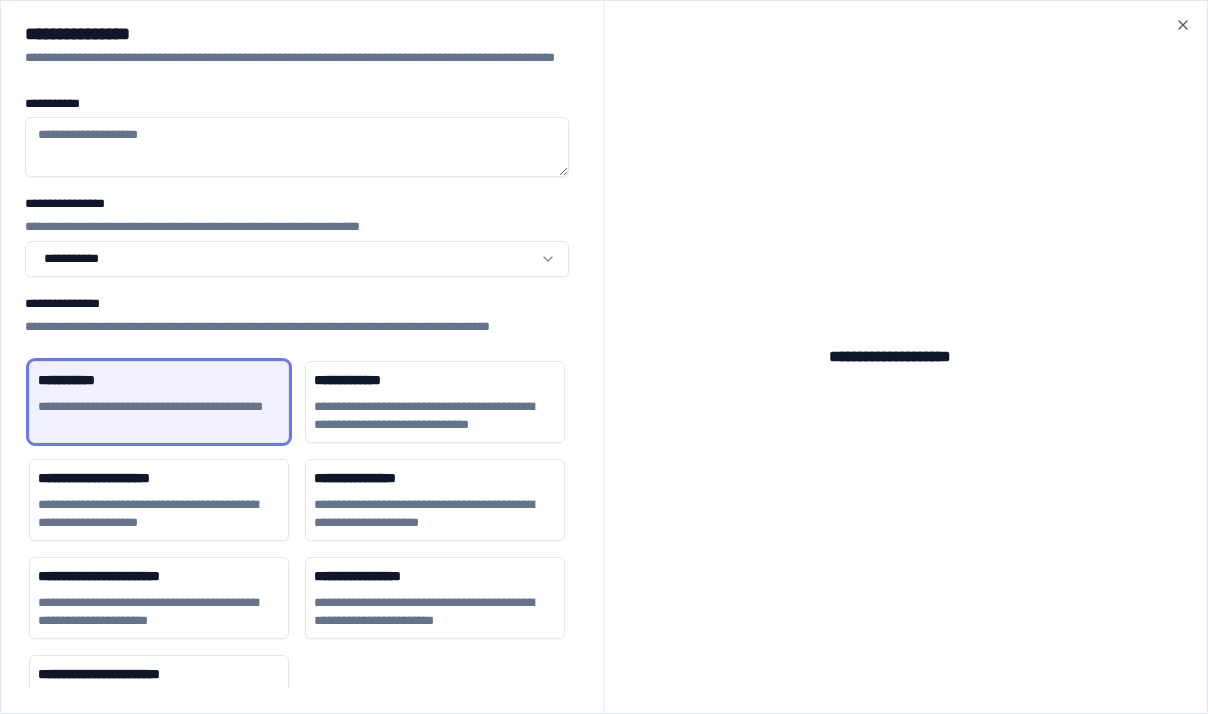click on "**********" at bounding box center (604, 636) 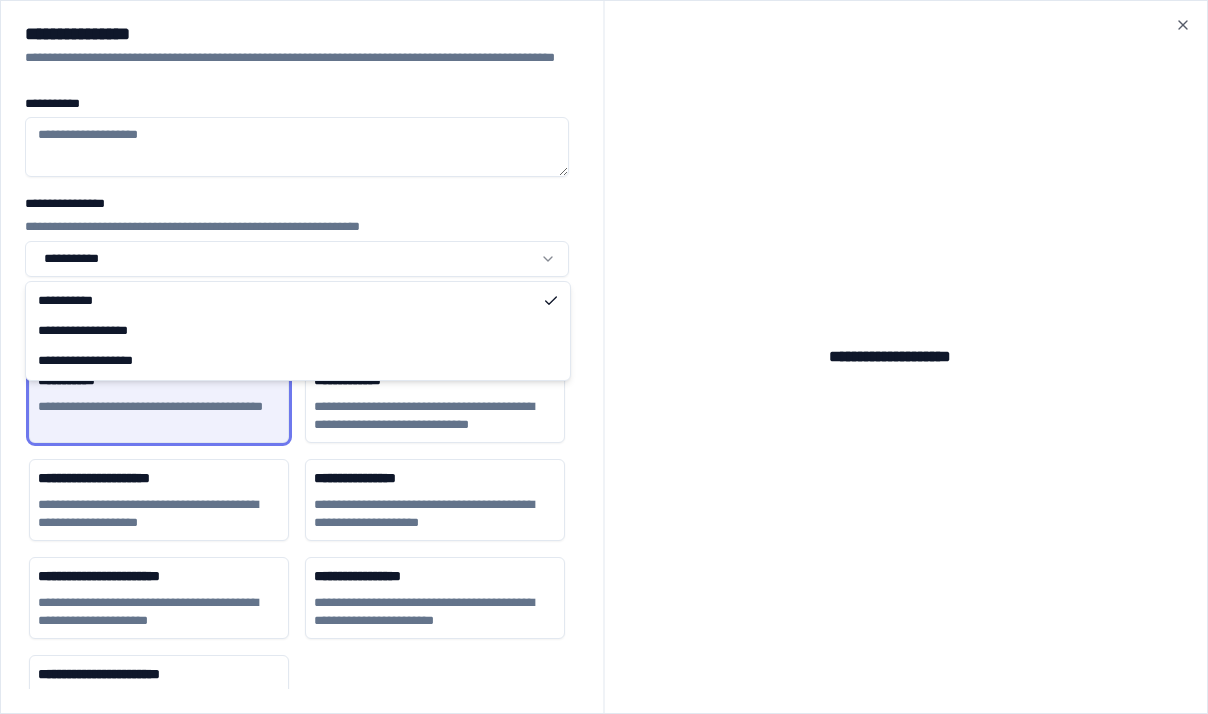 select on "**********" 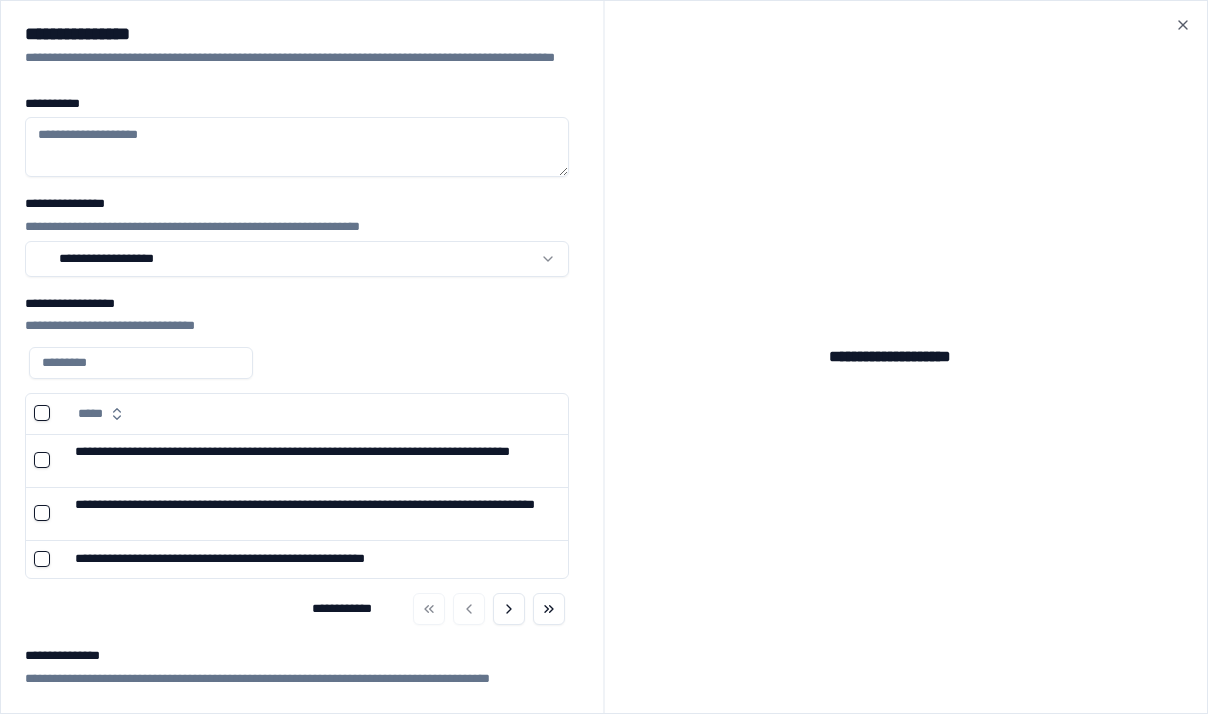 click at bounding box center [141, 363] 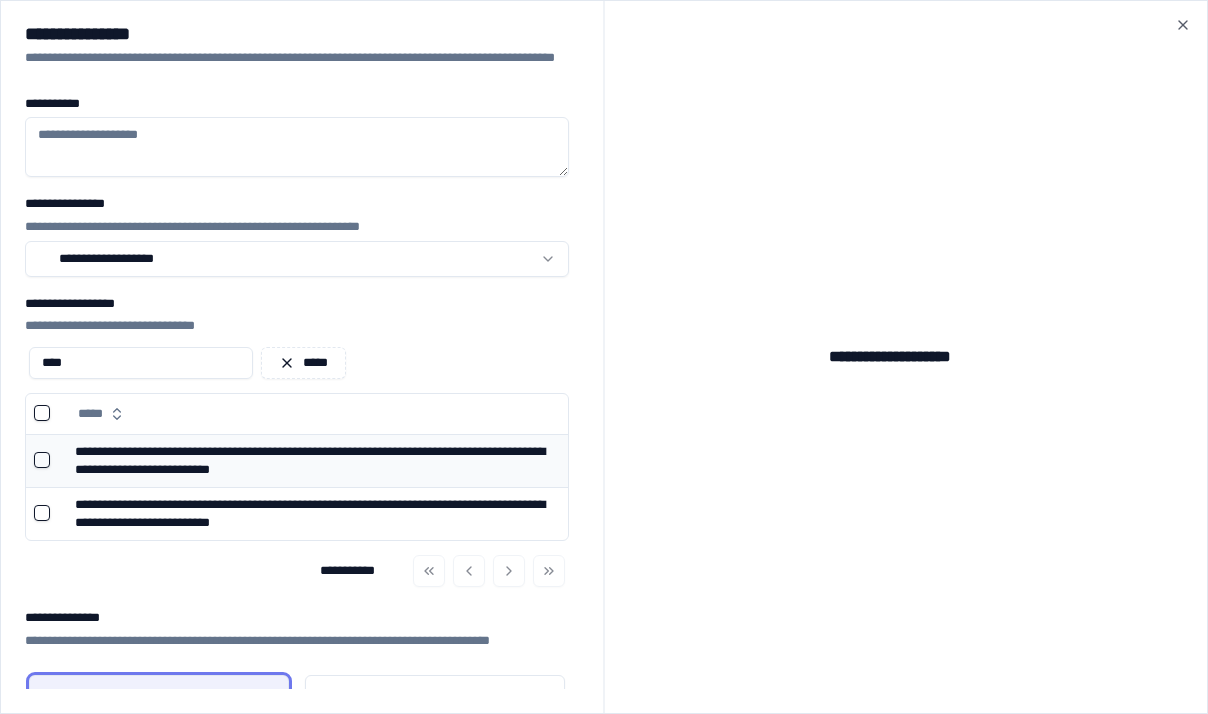 type on "****" 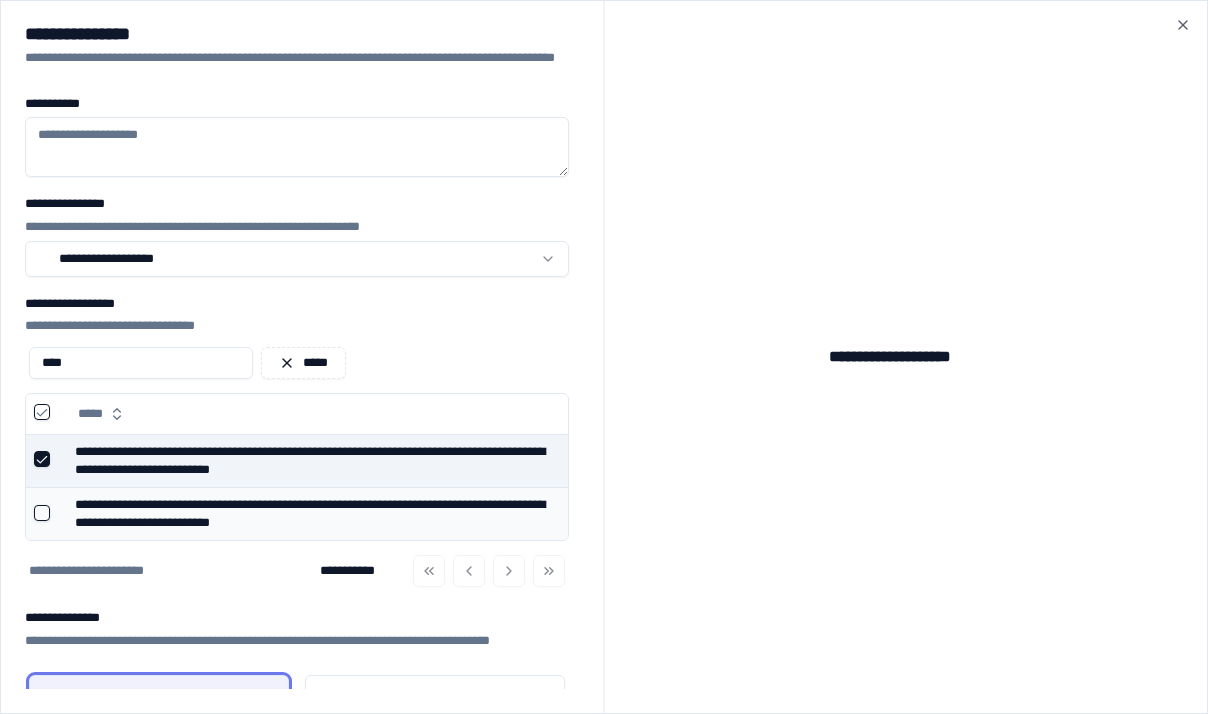 click at bounding box center (42, 513) 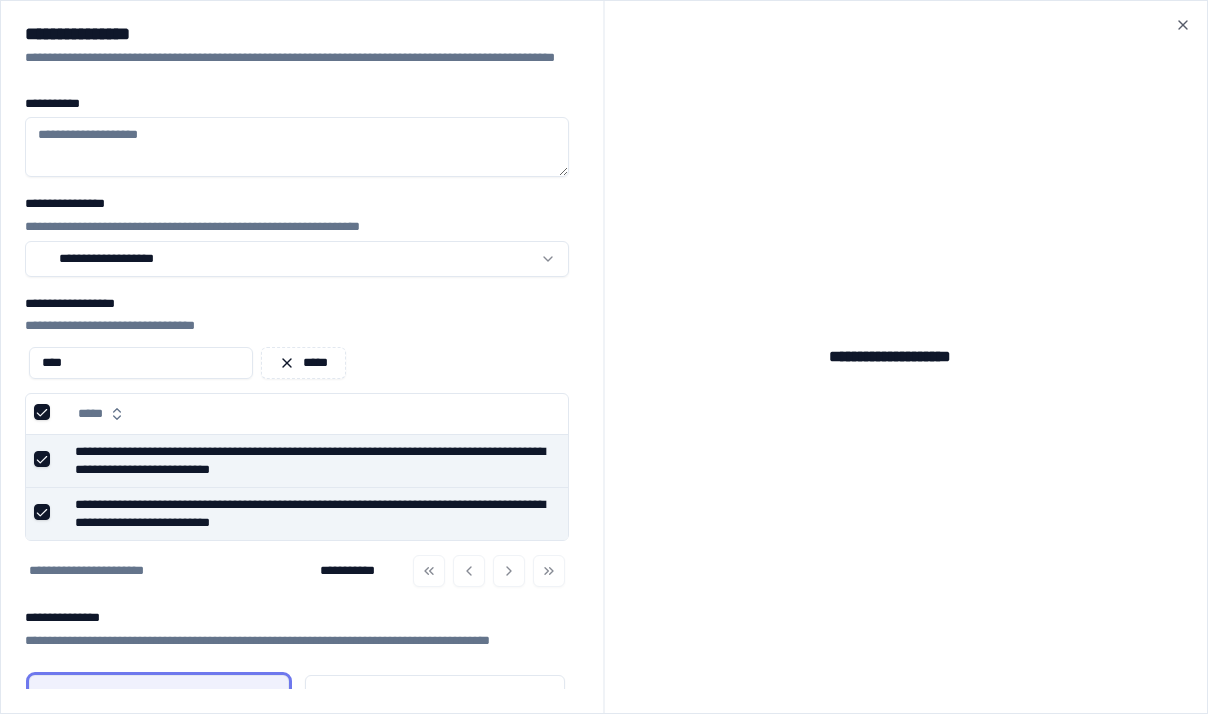 type on "**" 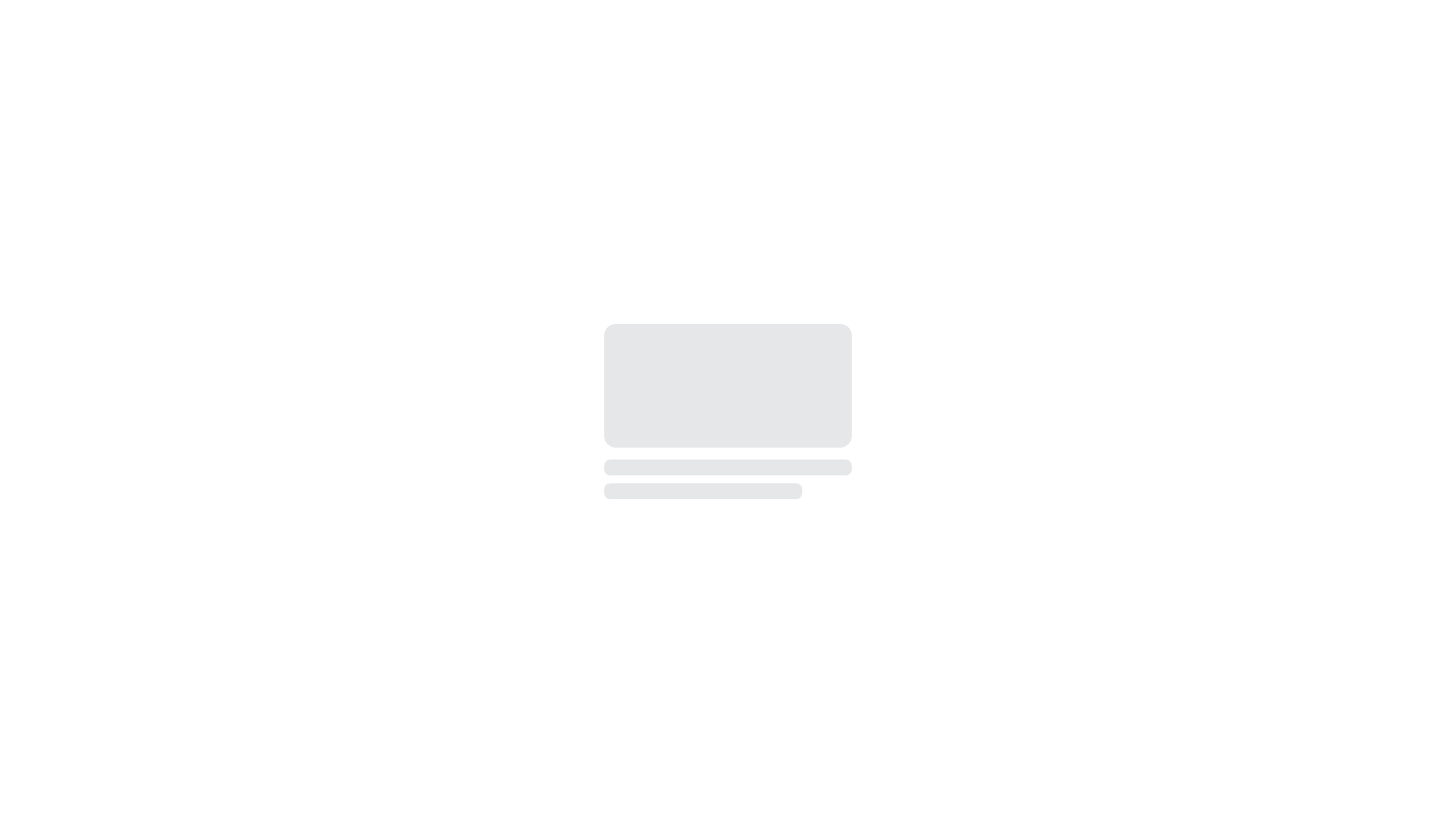 scroll, scrollTop: 0, scrollLeft: 0, axis: both 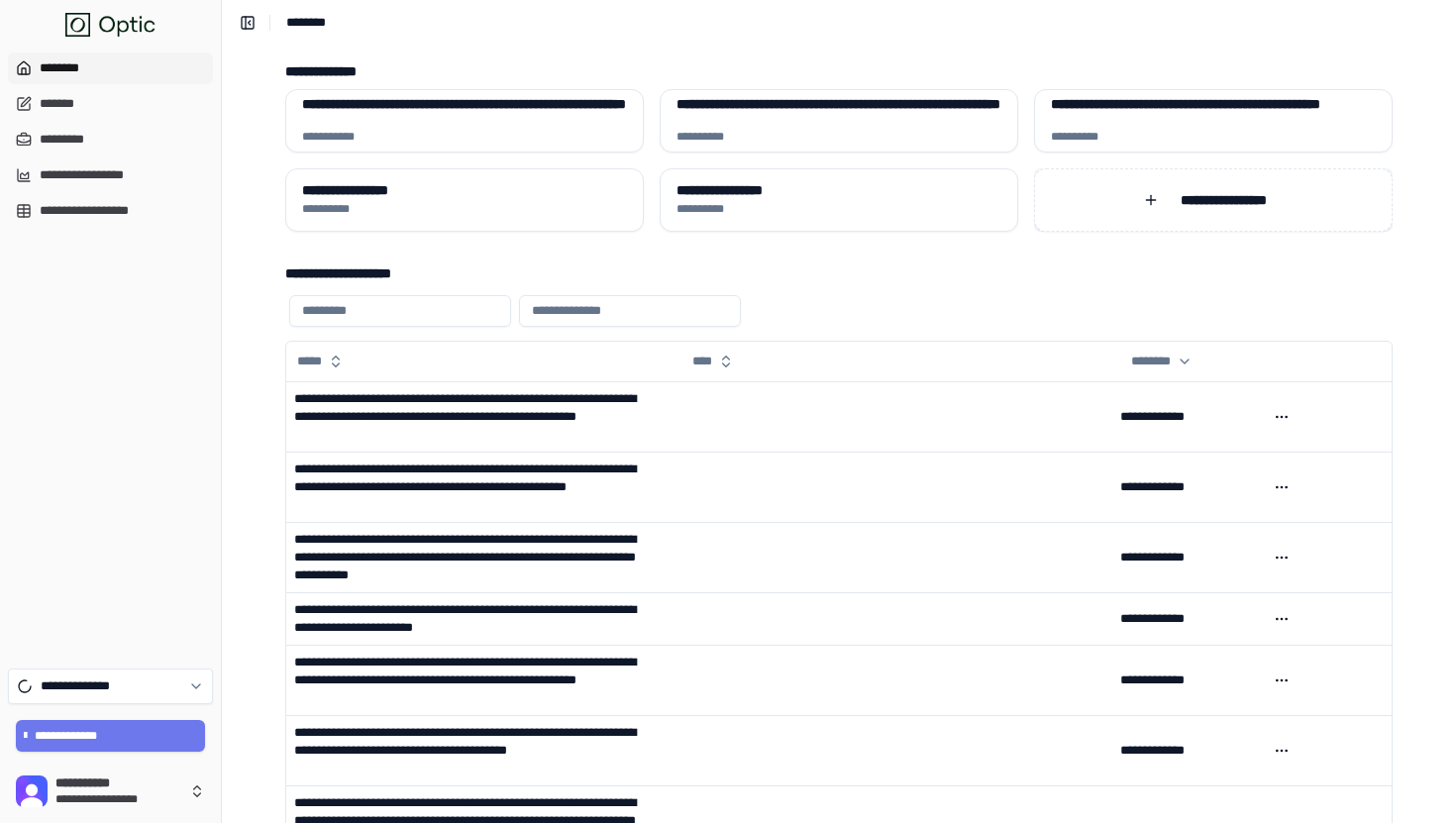 click on "**********" at bounding box center (1213, 200) 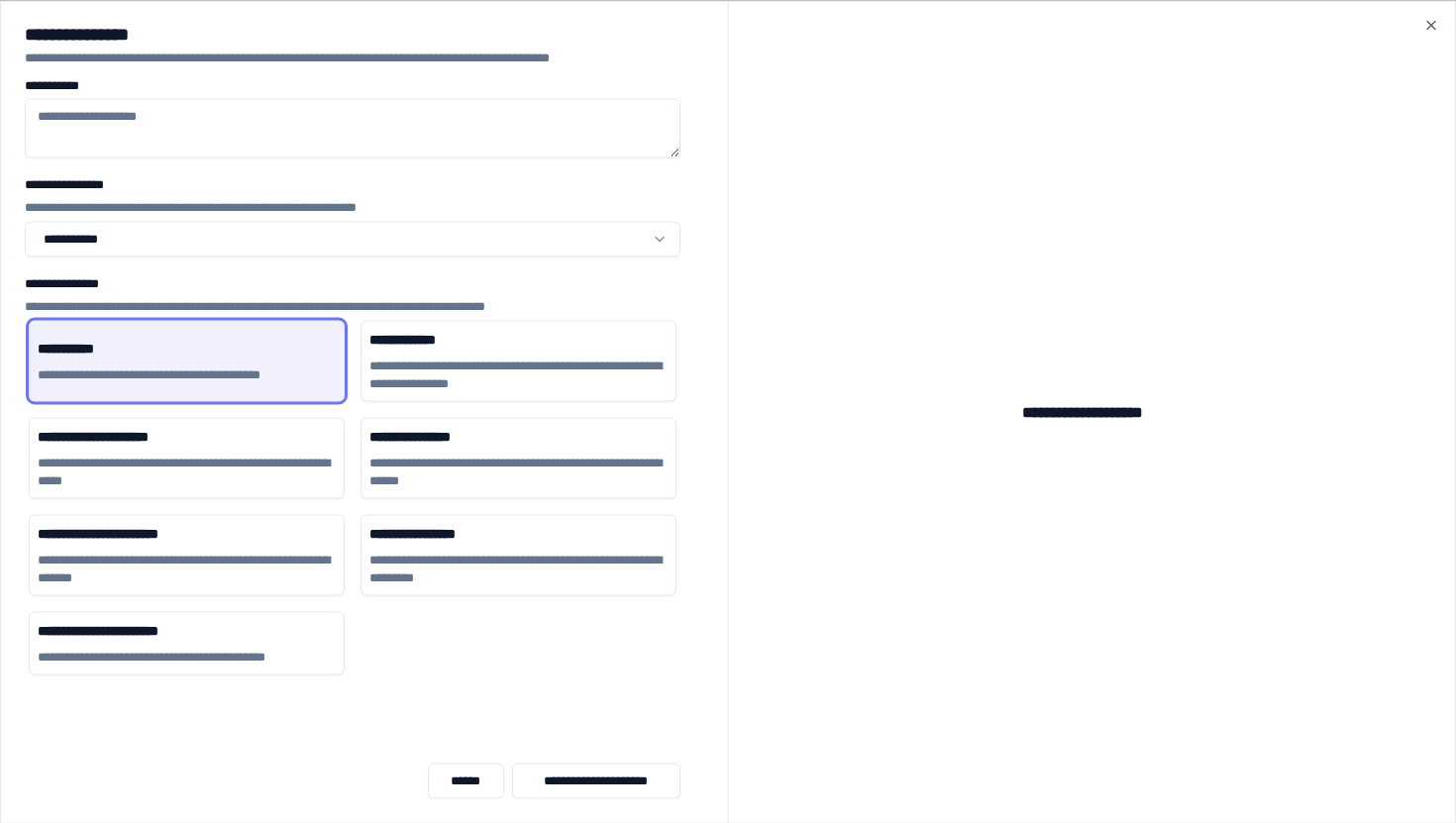 click on "**********" at bounding box center (728, 559) 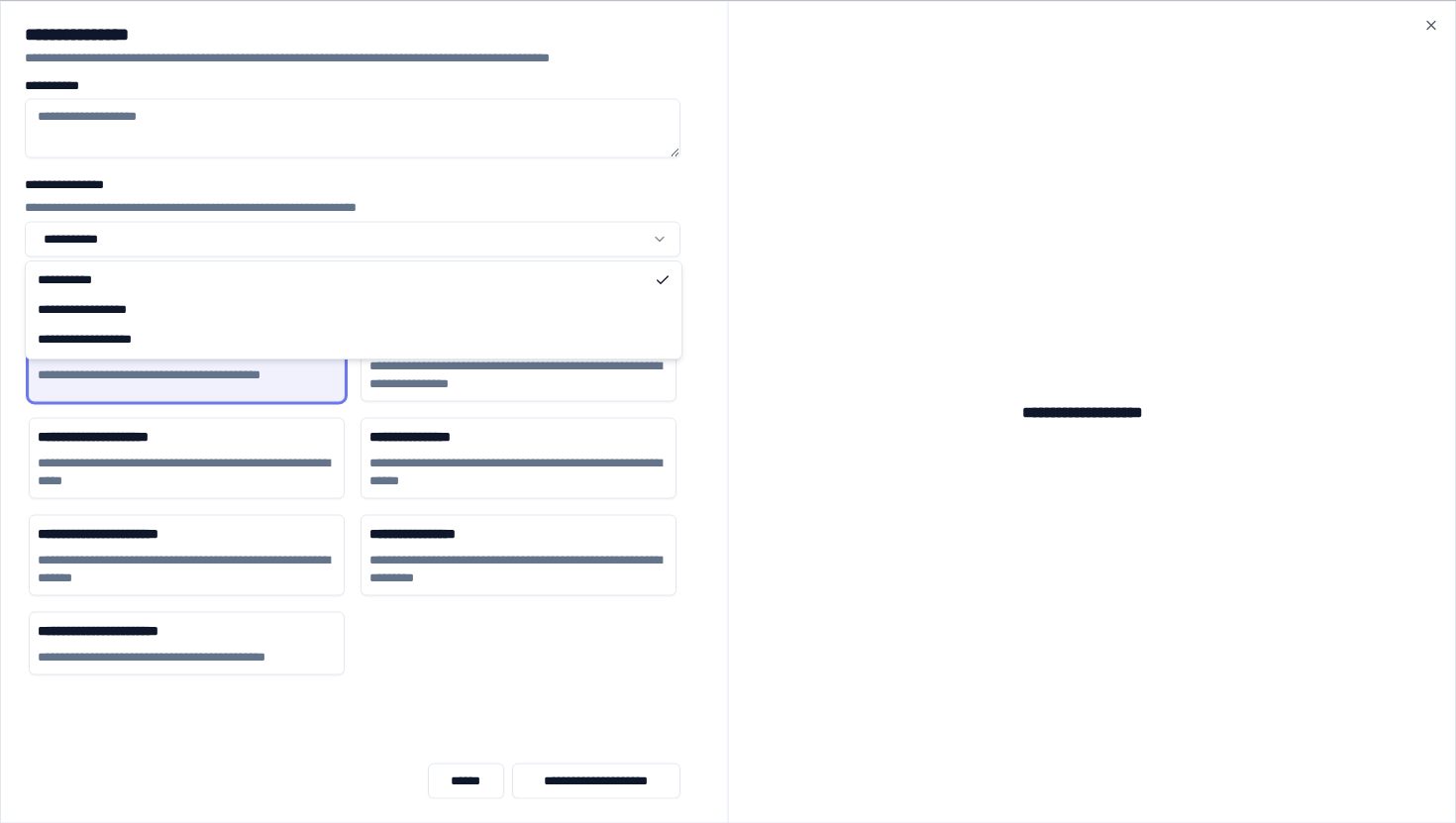 select on "**********" 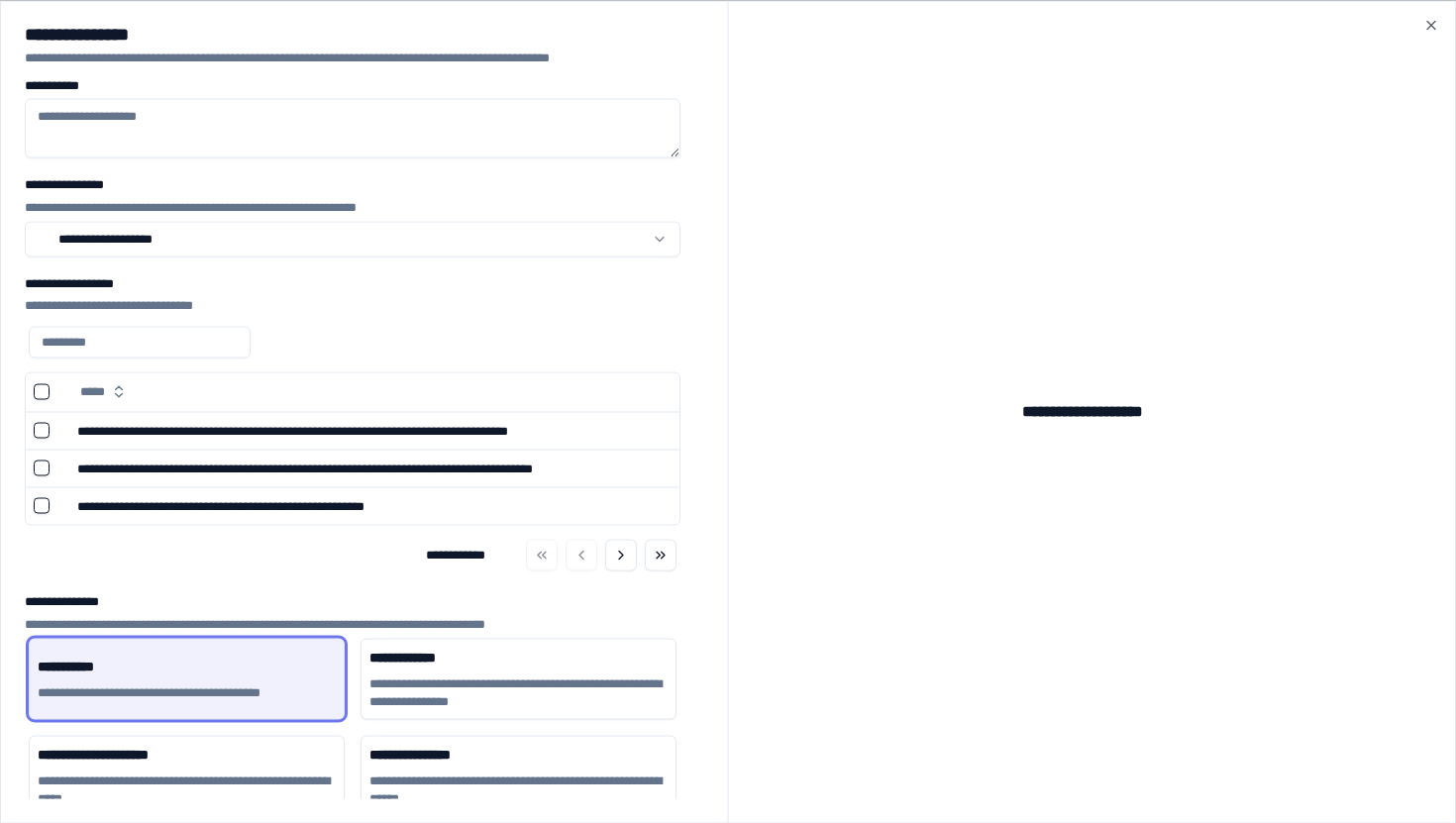 click at bounding box center [140, 342] 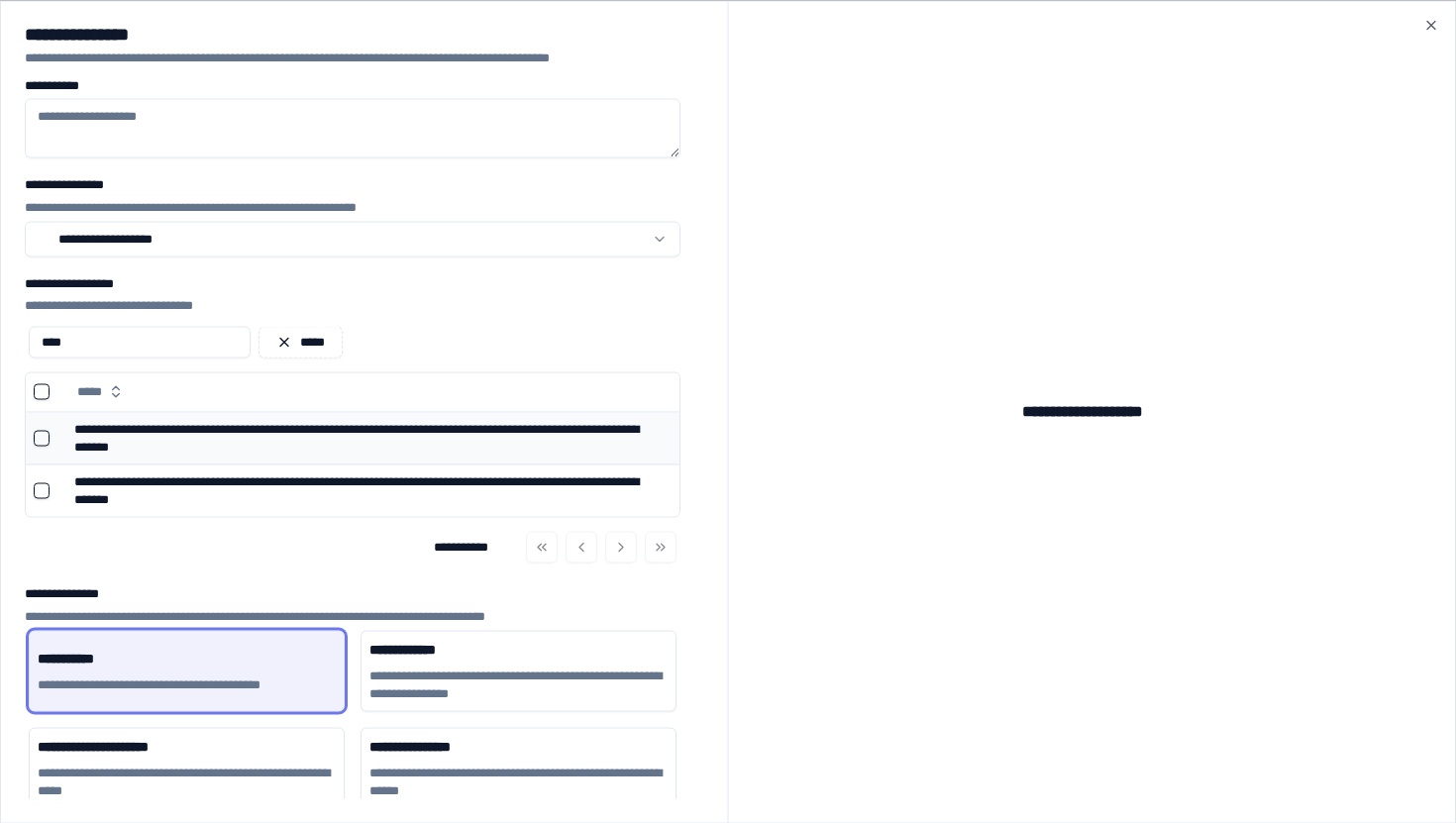 type on "****" 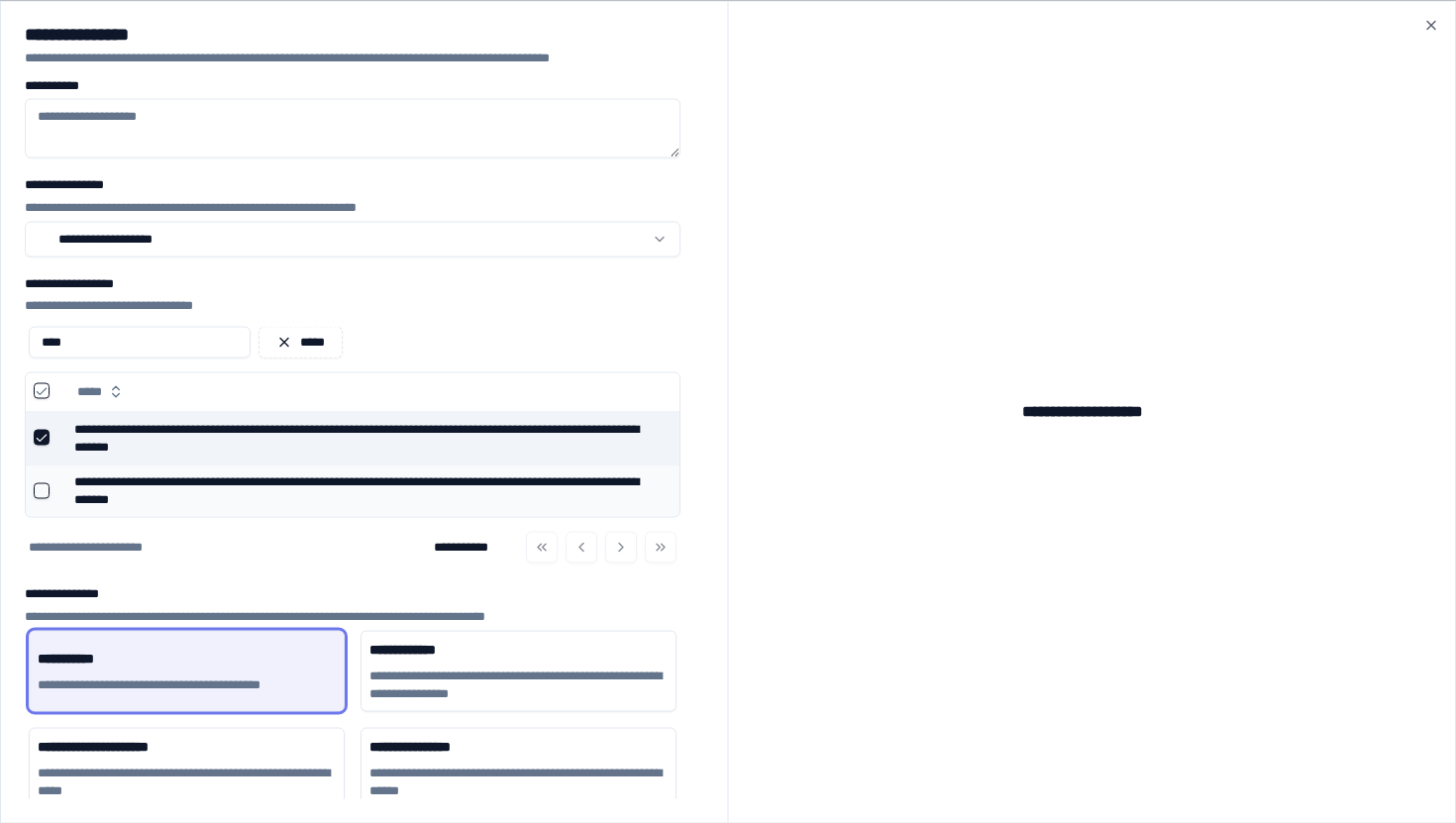 click at bounding box center (42, 490) 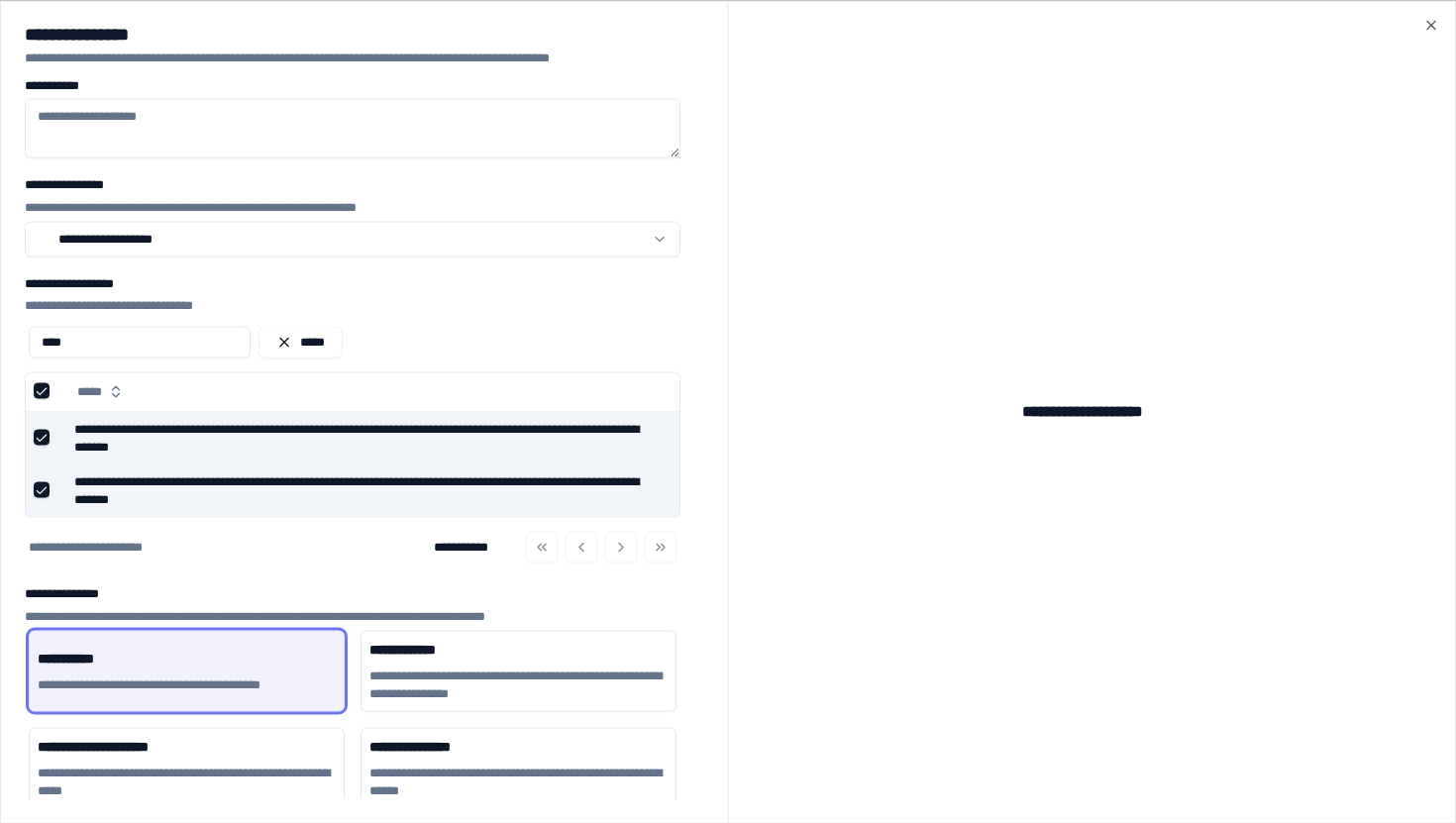 click at bounding box center (42, 489) 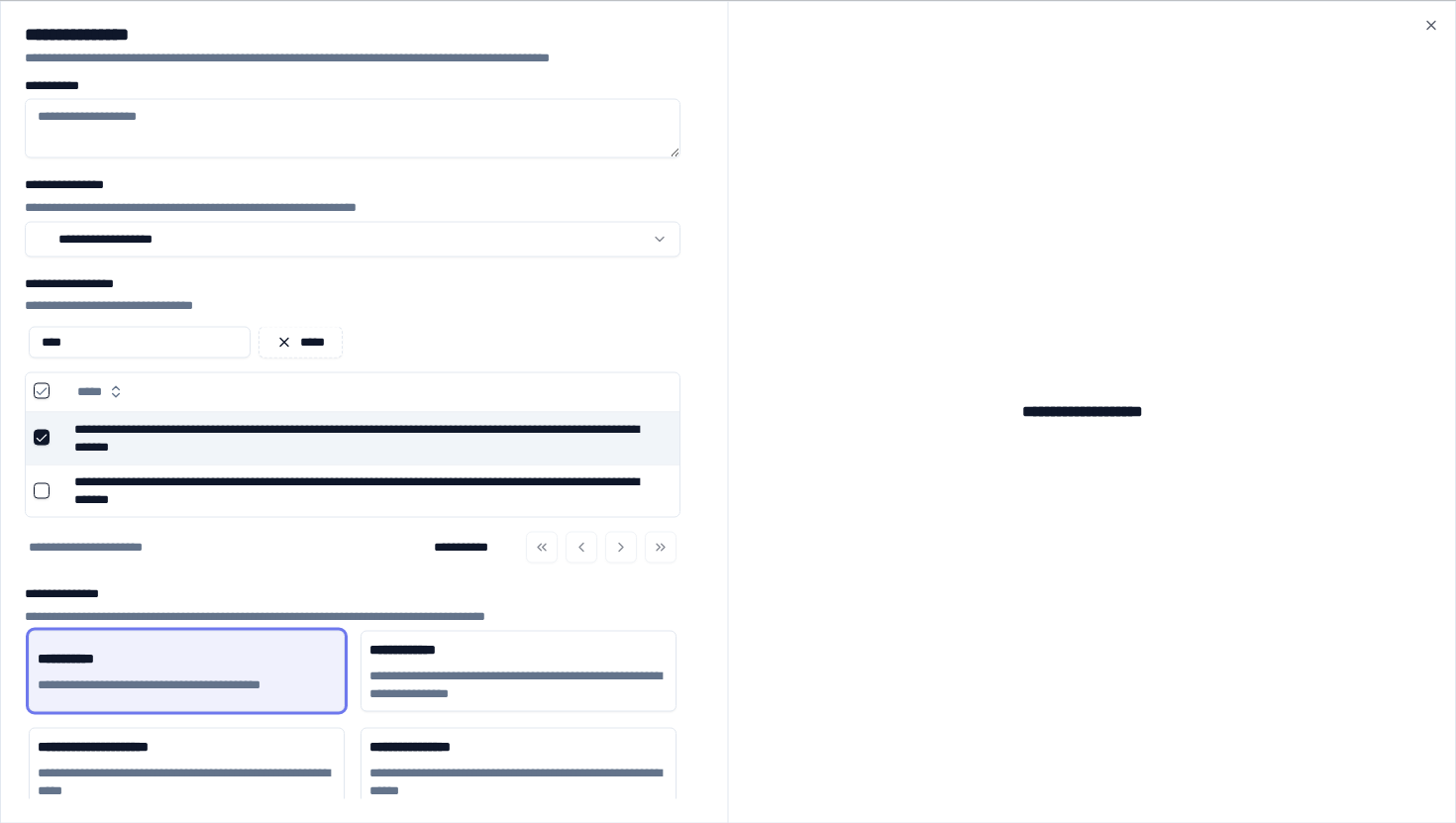 click on "**********" at bounding box center (353, 128) 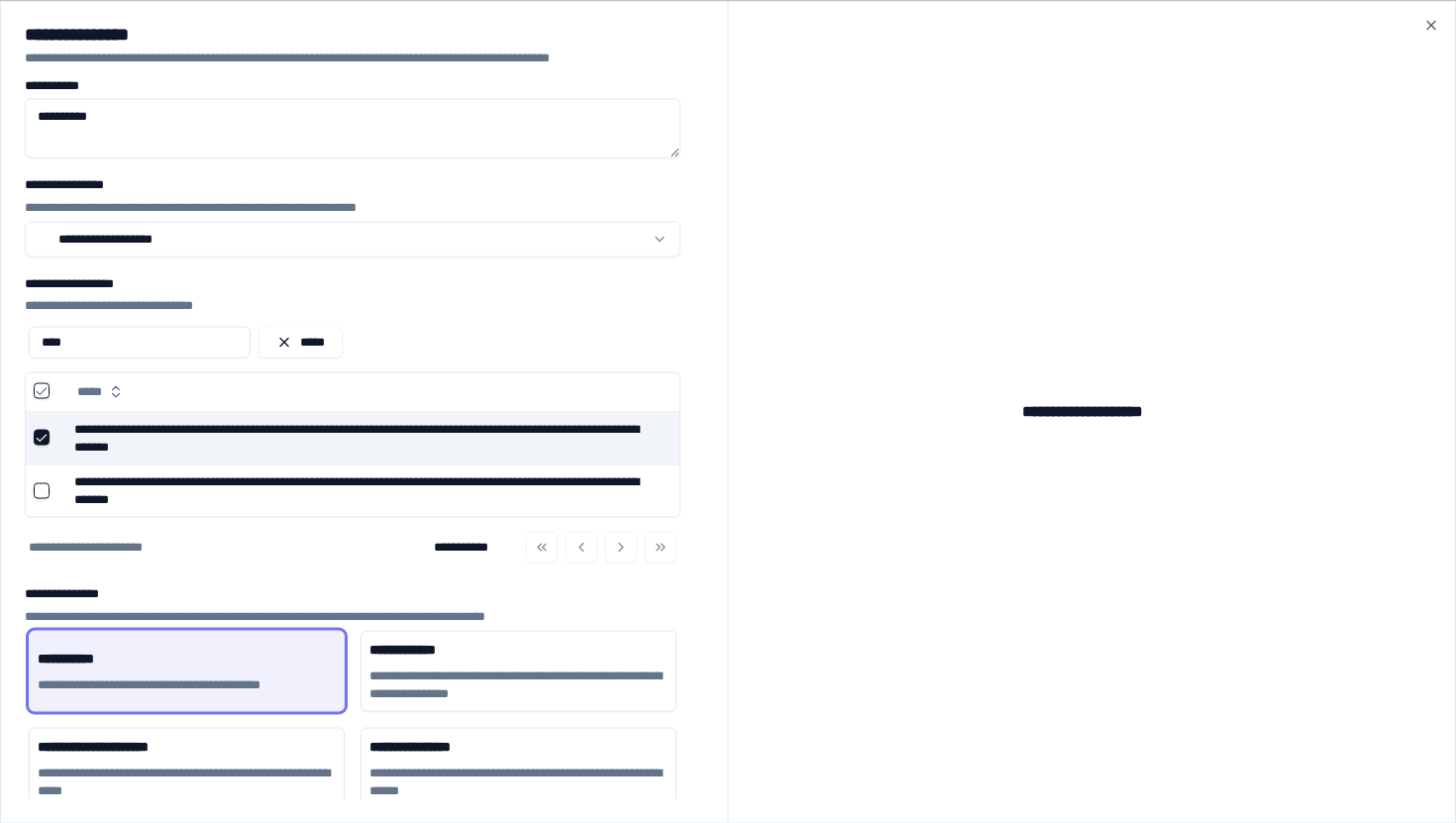 type on "*********" 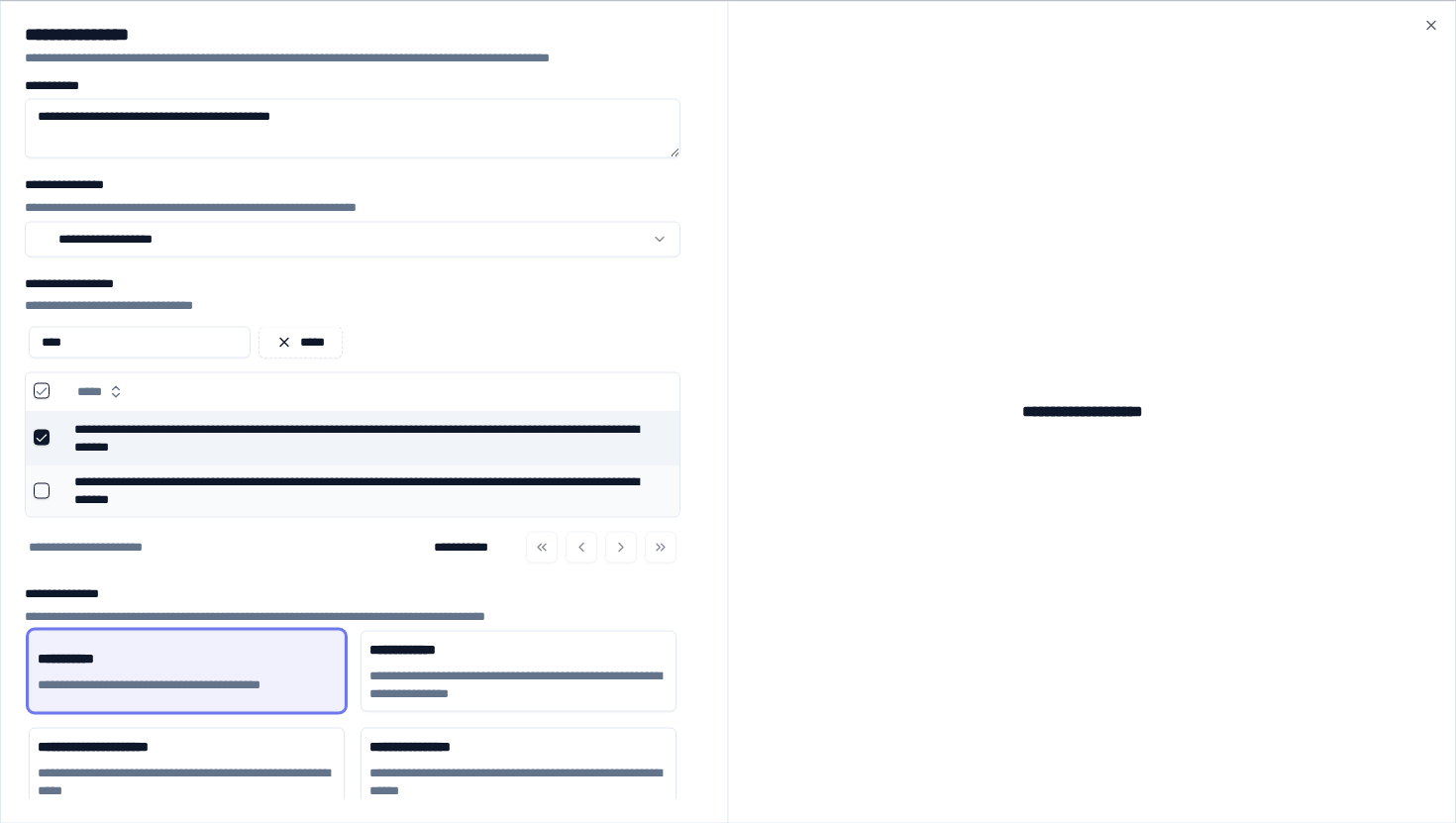 scroll, scrollTop: 238, scrollLeft: 0, axis: vertical 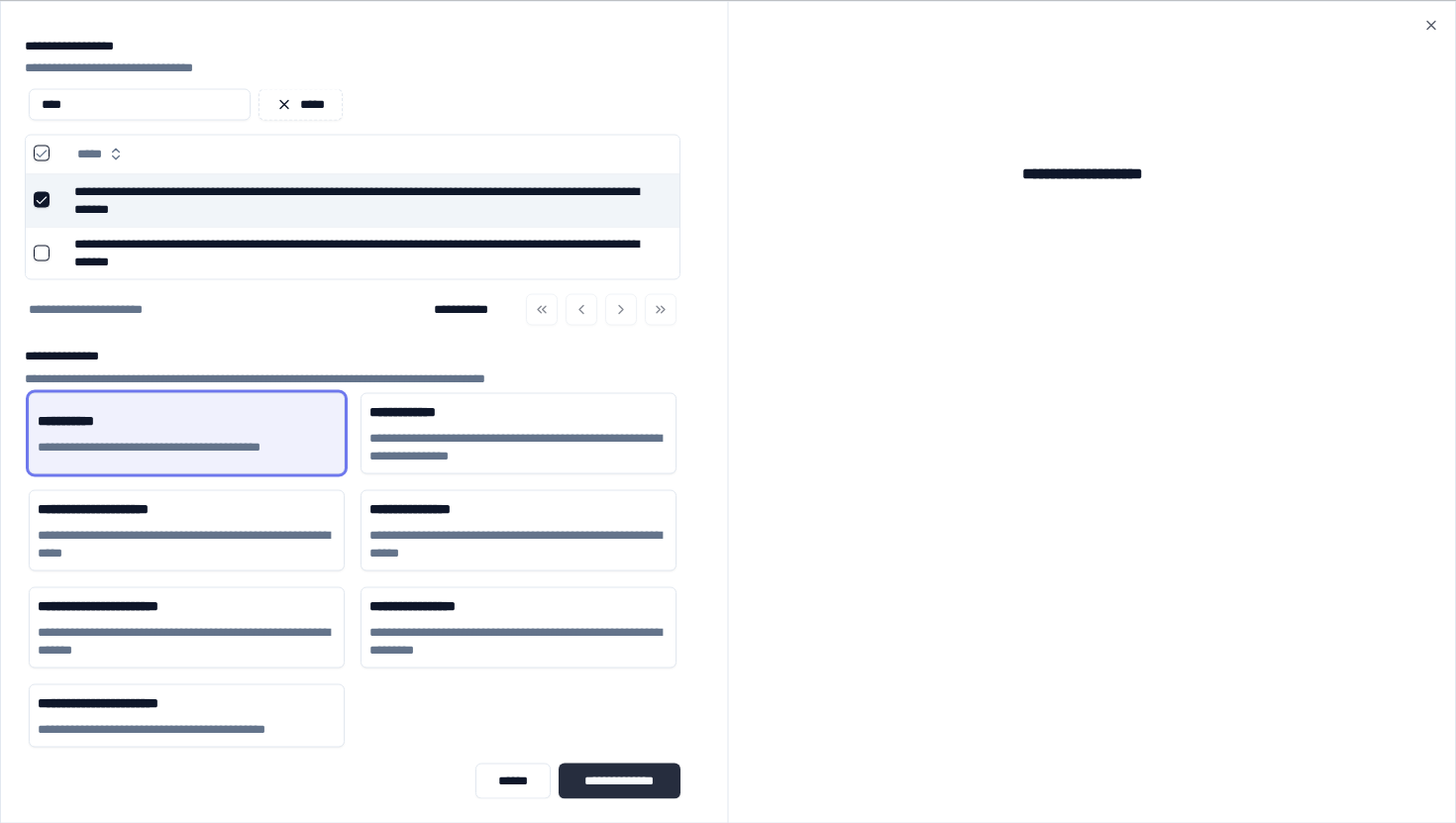 type on "**********" 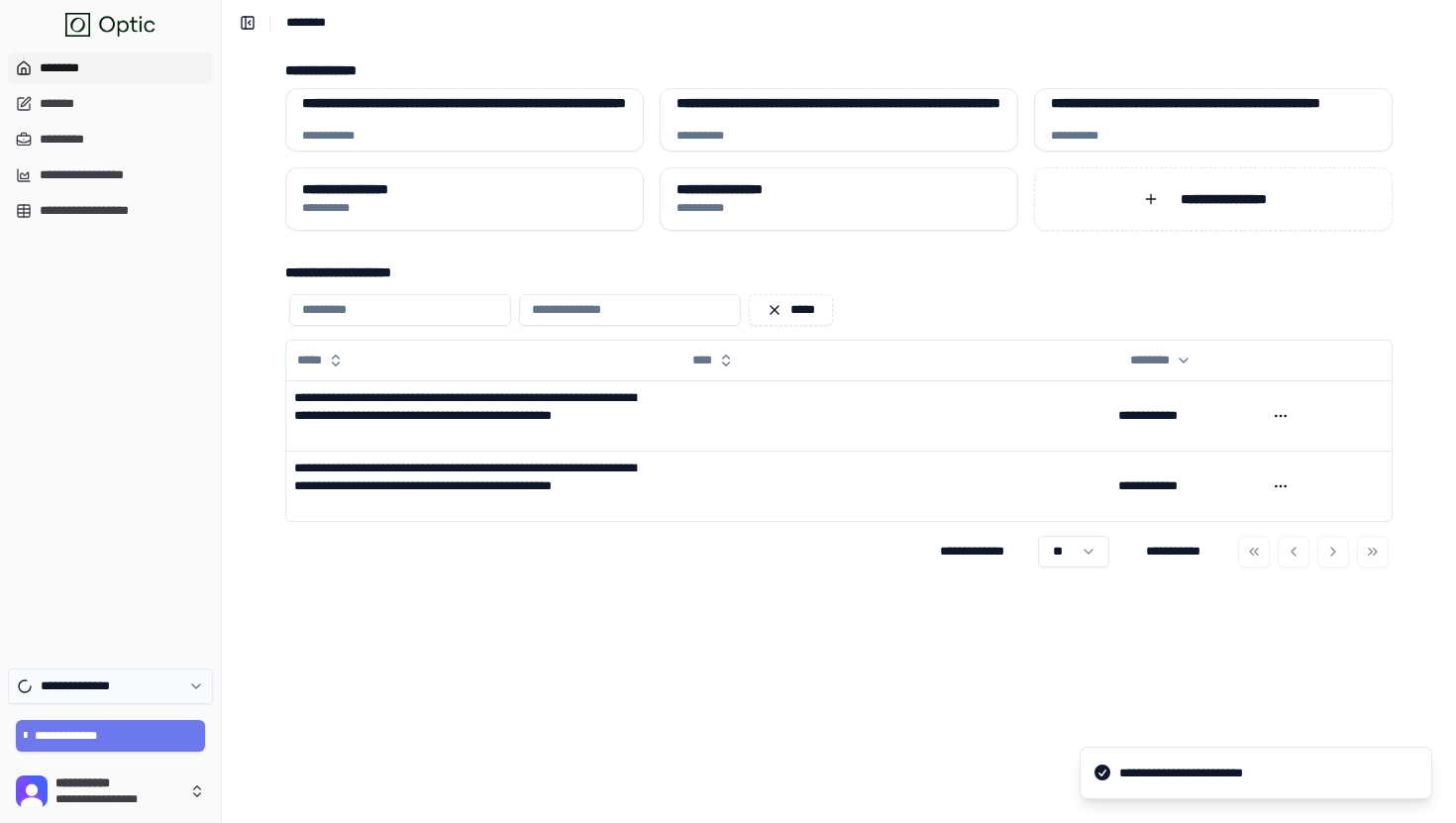 click on "**********" at bounding box center (110, 686) 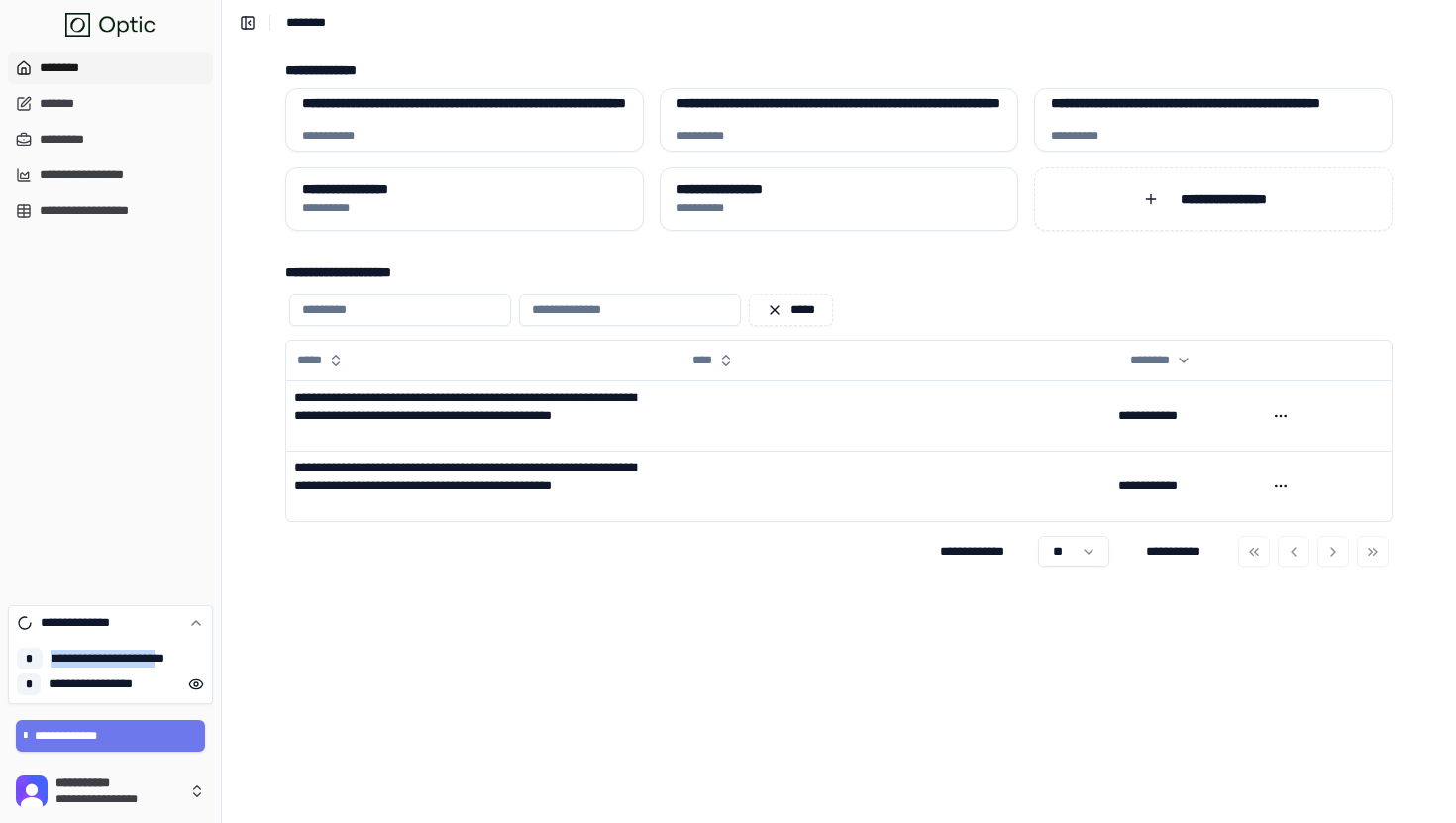 drag, startPoint x: 186, startPoint y: 666, endPoint x: 44, endPoint y: 659, distance: 142.17243 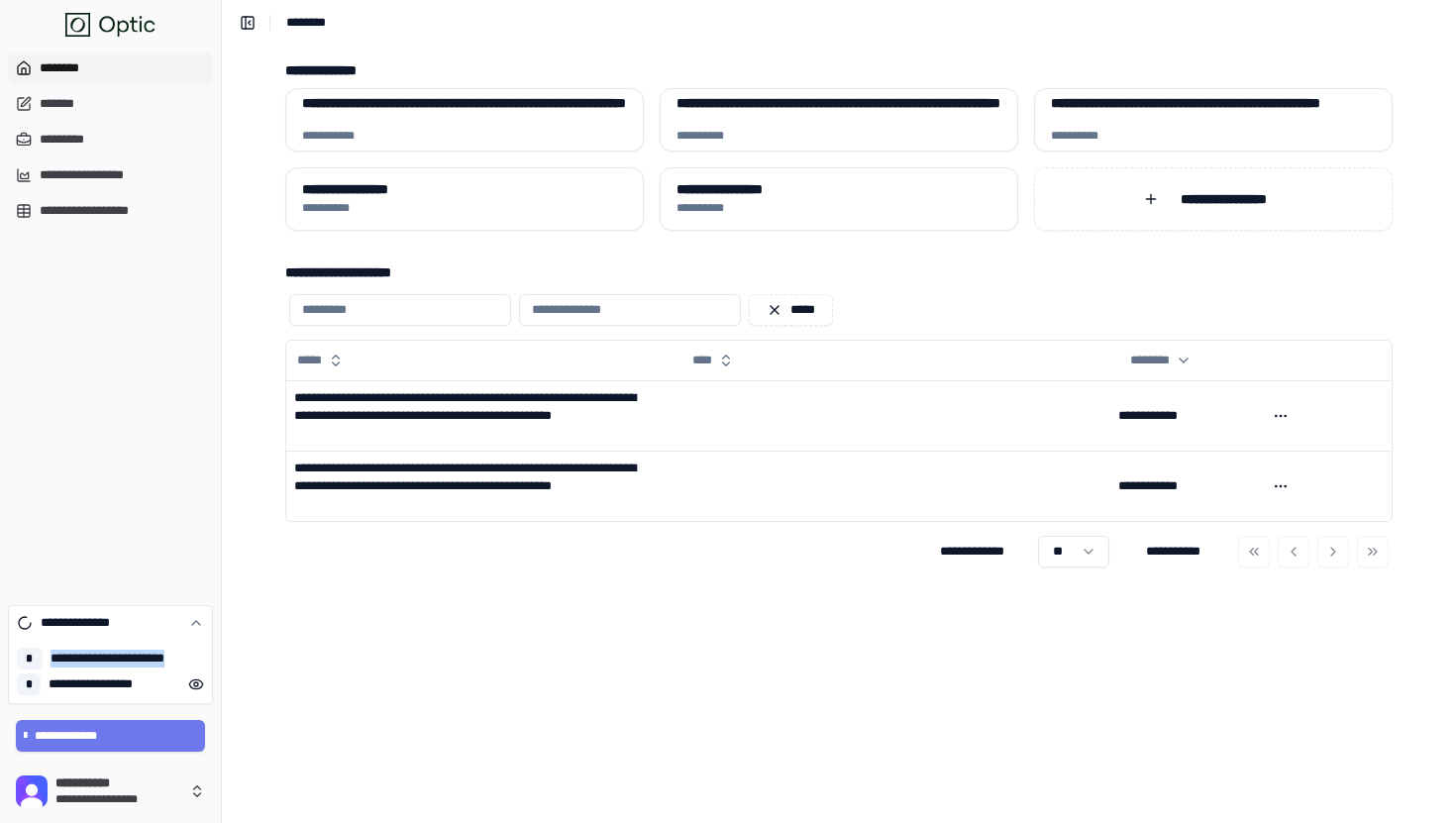 drag, startPoint x: 44, startPoint y: 659, endPoint x: 201, endPoint y: 659, distance: 157 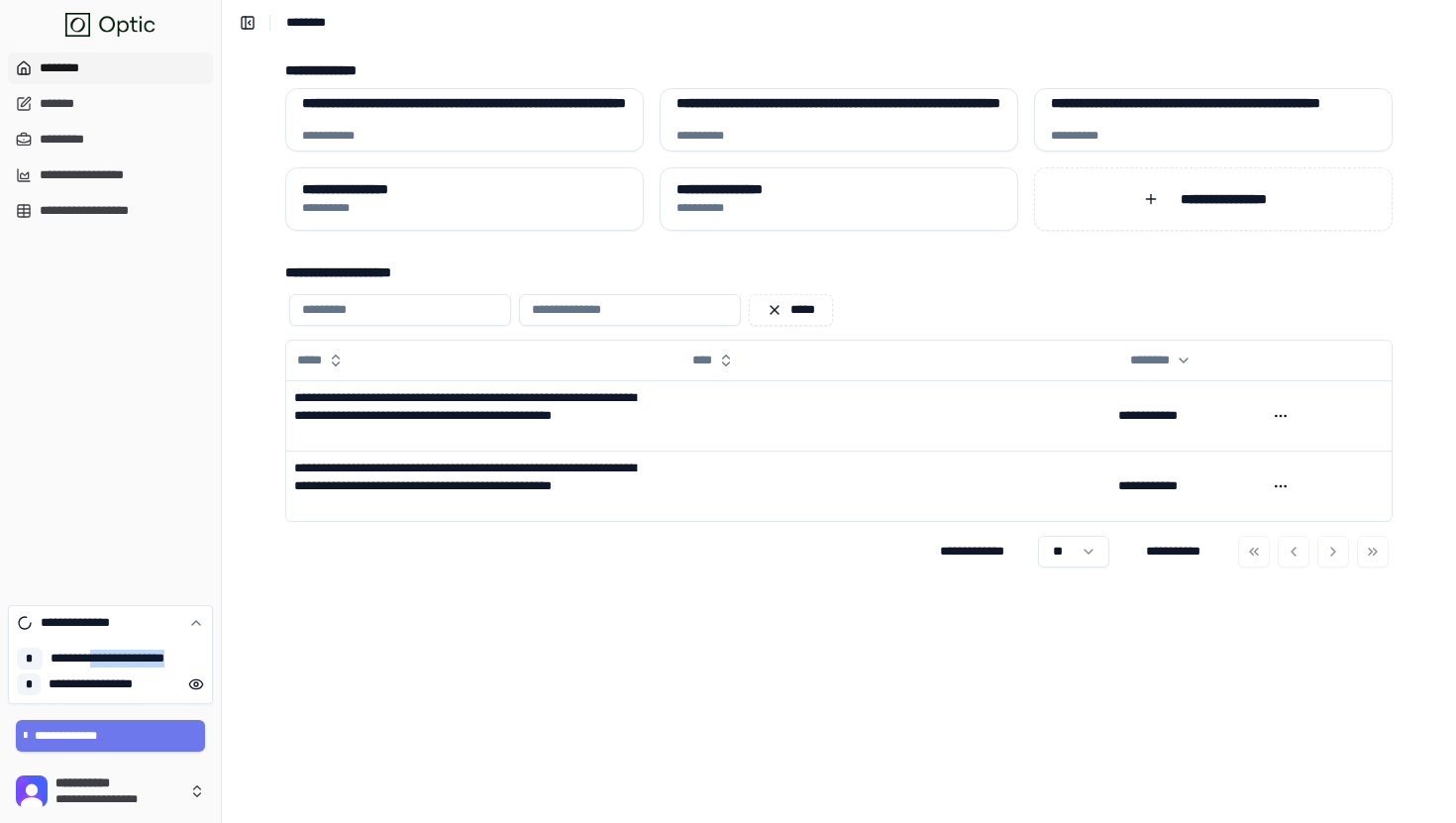 drag, startPoint x: 201, startPoint y: 659, endPoint x: 103, endPoint y: 655, distance: 98.0816 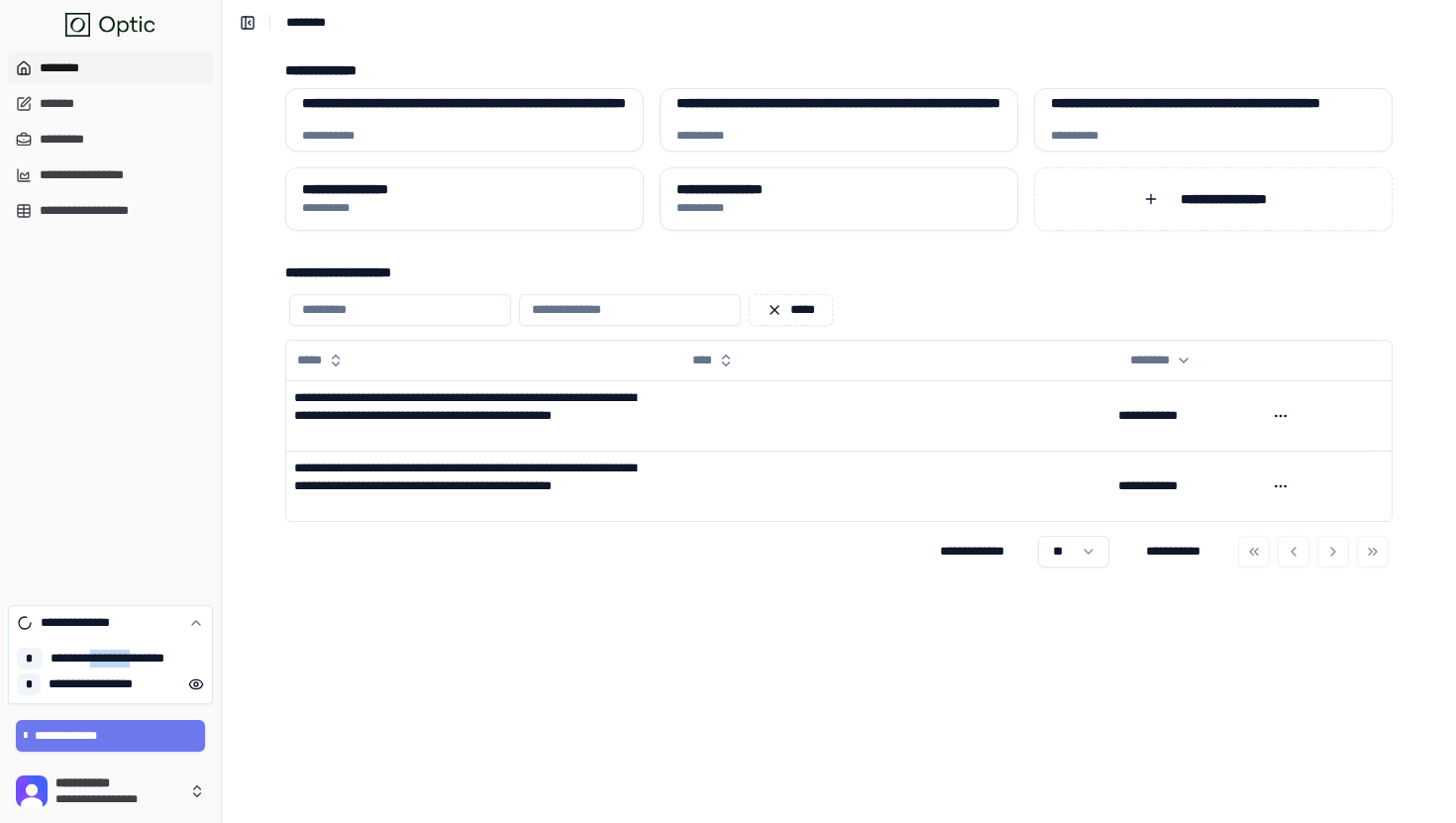 click on "**********" at bounding box center [125, 659] 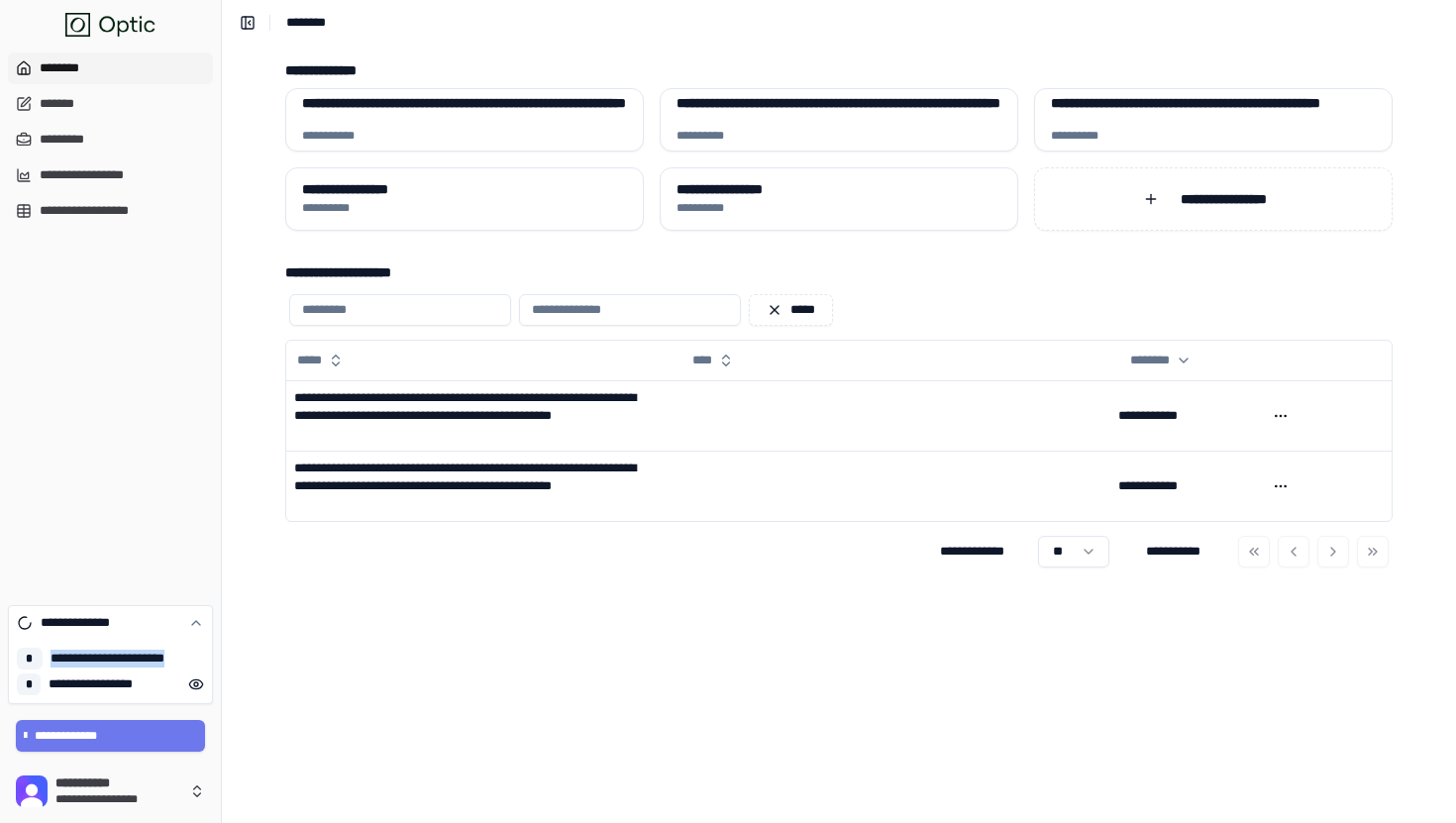 click on "**********" at bounding box center [125, 659] 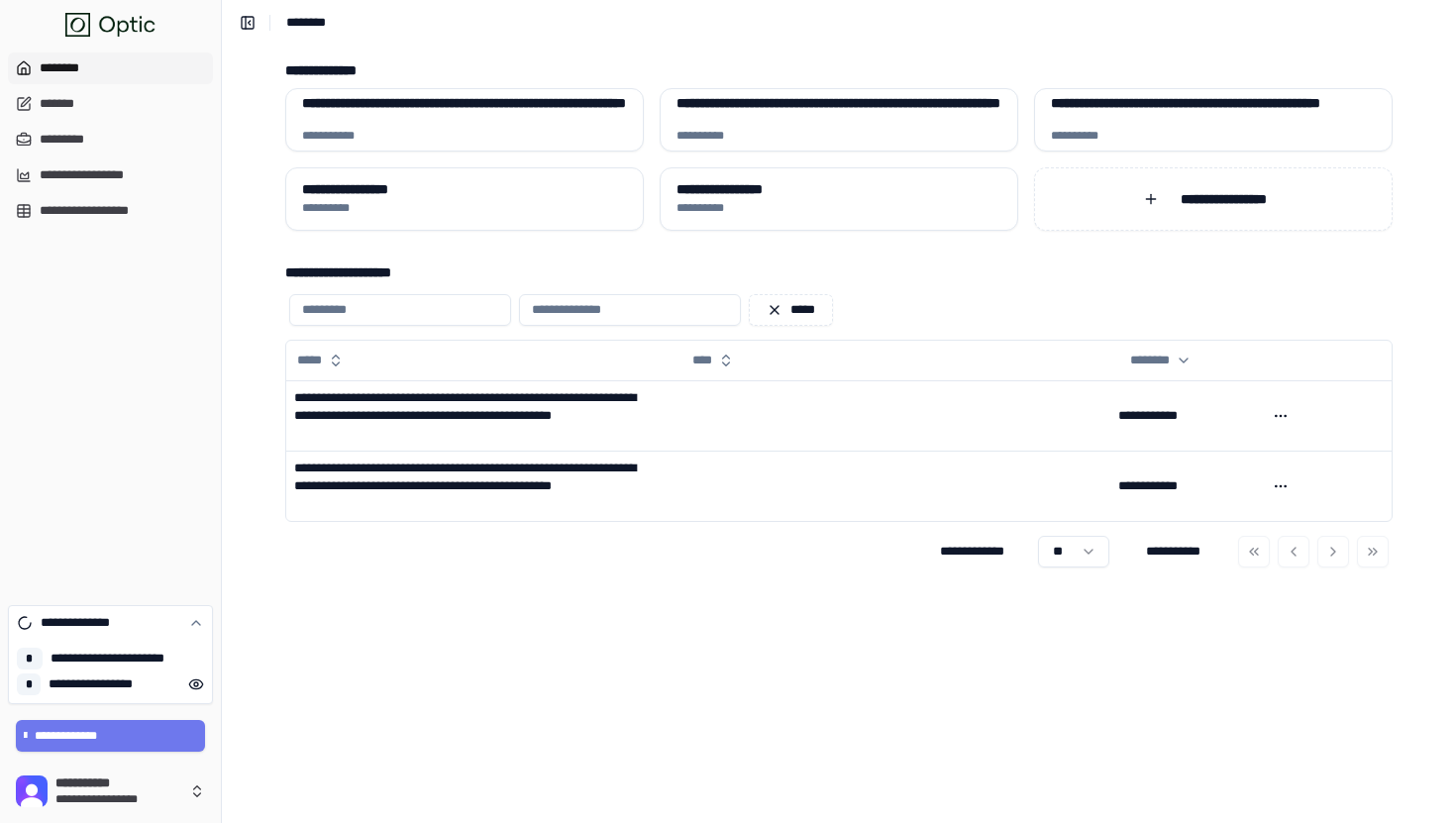 click on "**********" at bounding box center [110, 321] 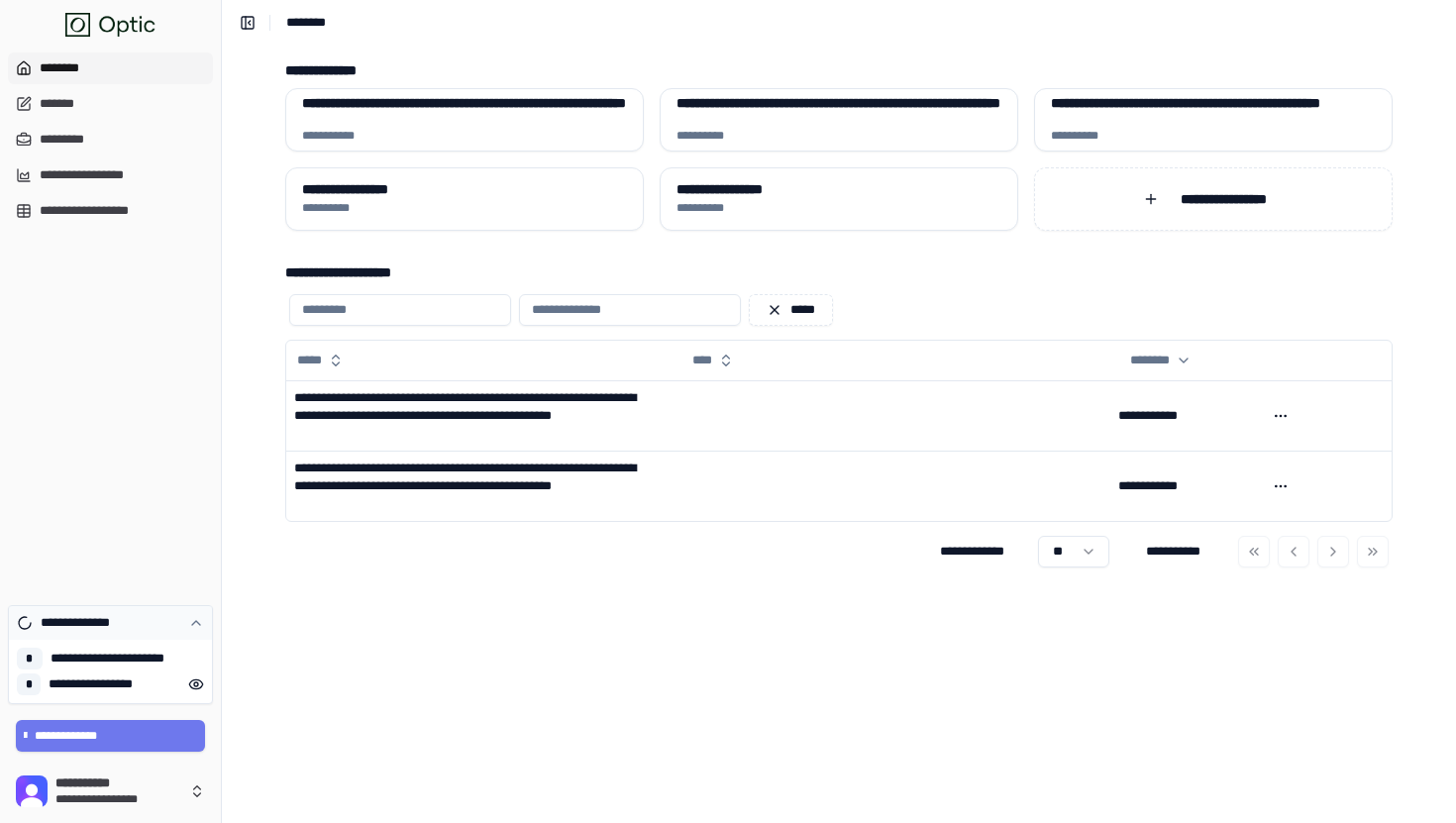 click on "**********" at bounding box center (84, 623) 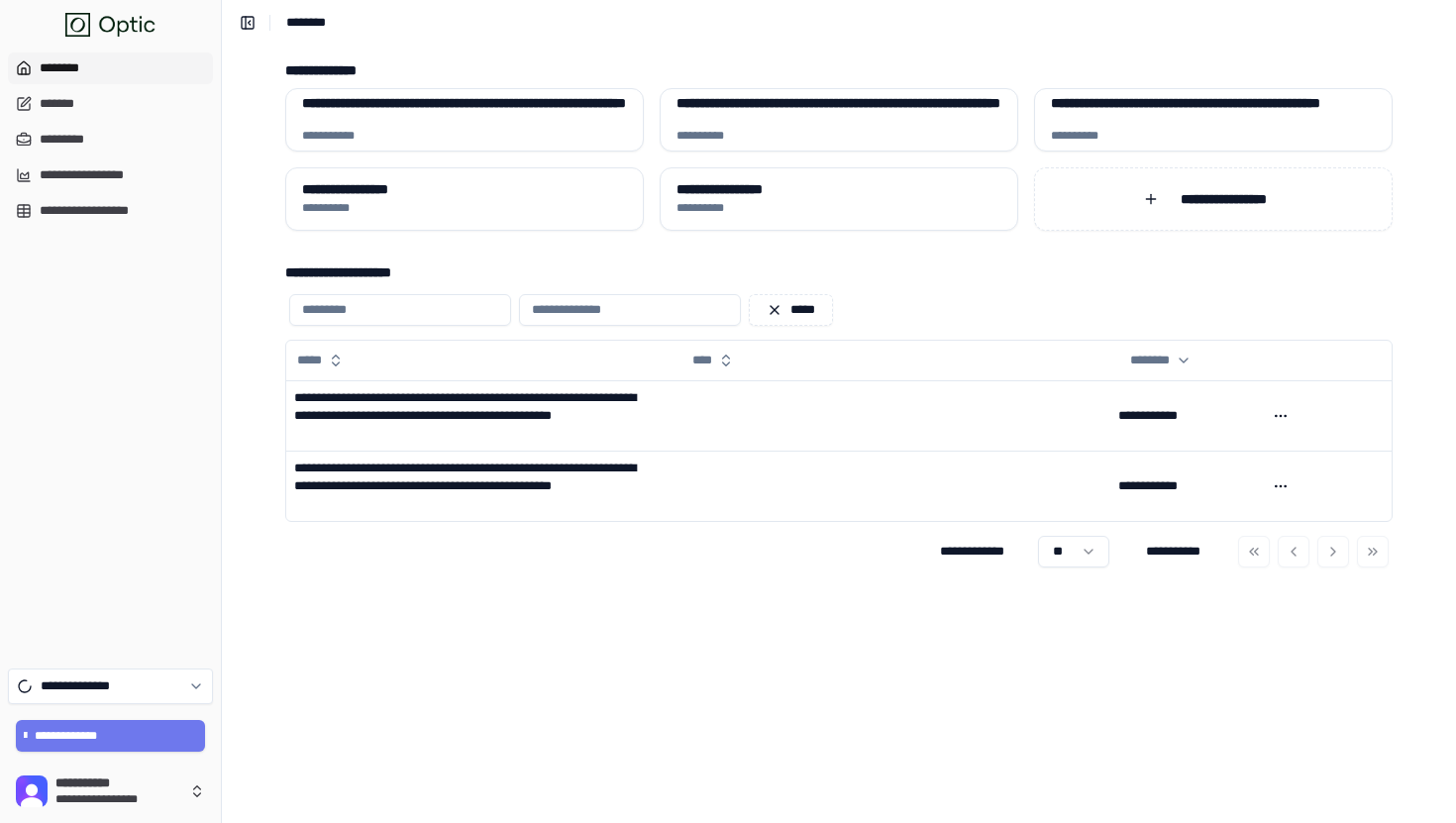 click on "**********" at bounding box center (110, 742) 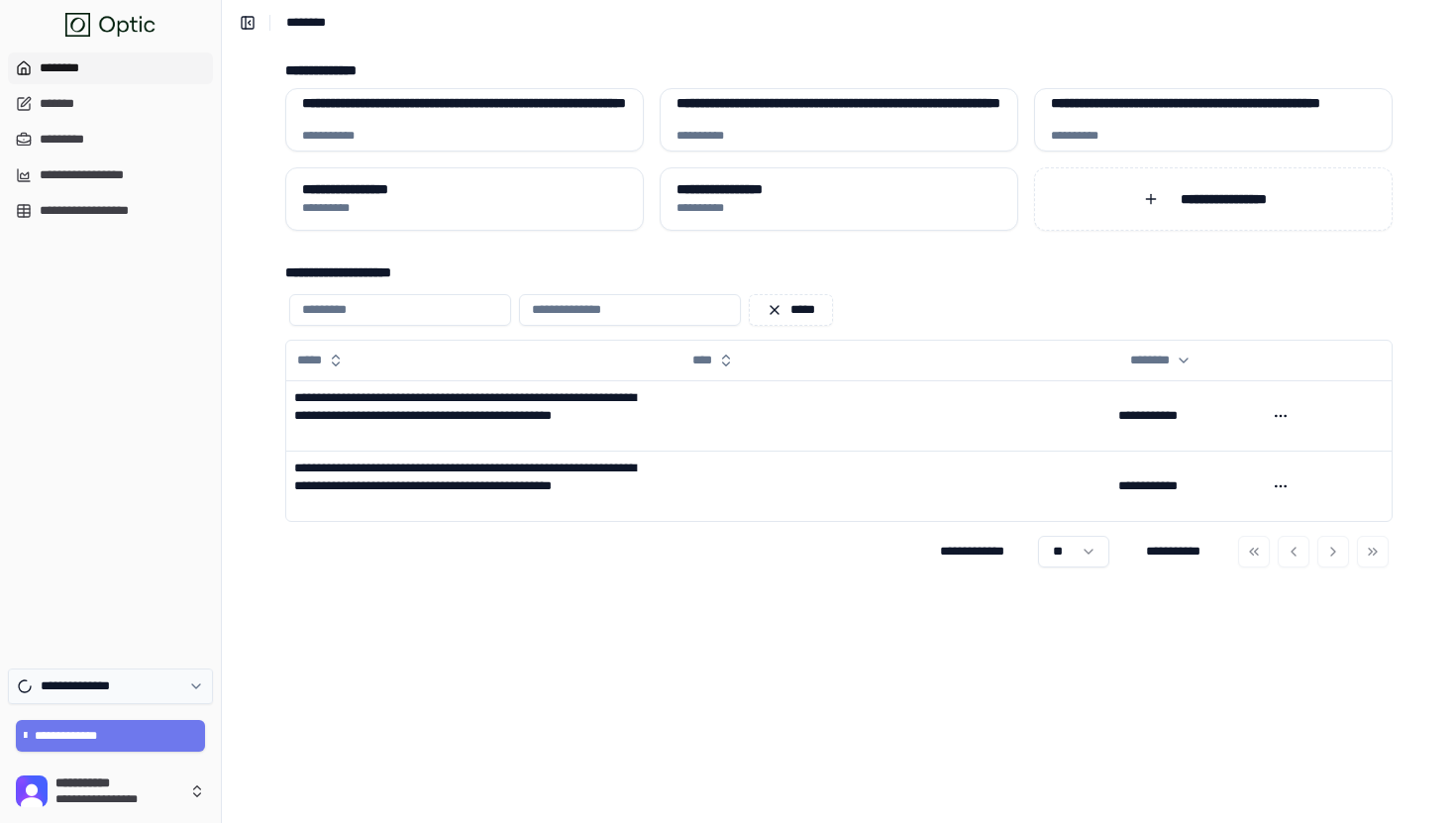 click on "**********" at bounding box center [110, 686] 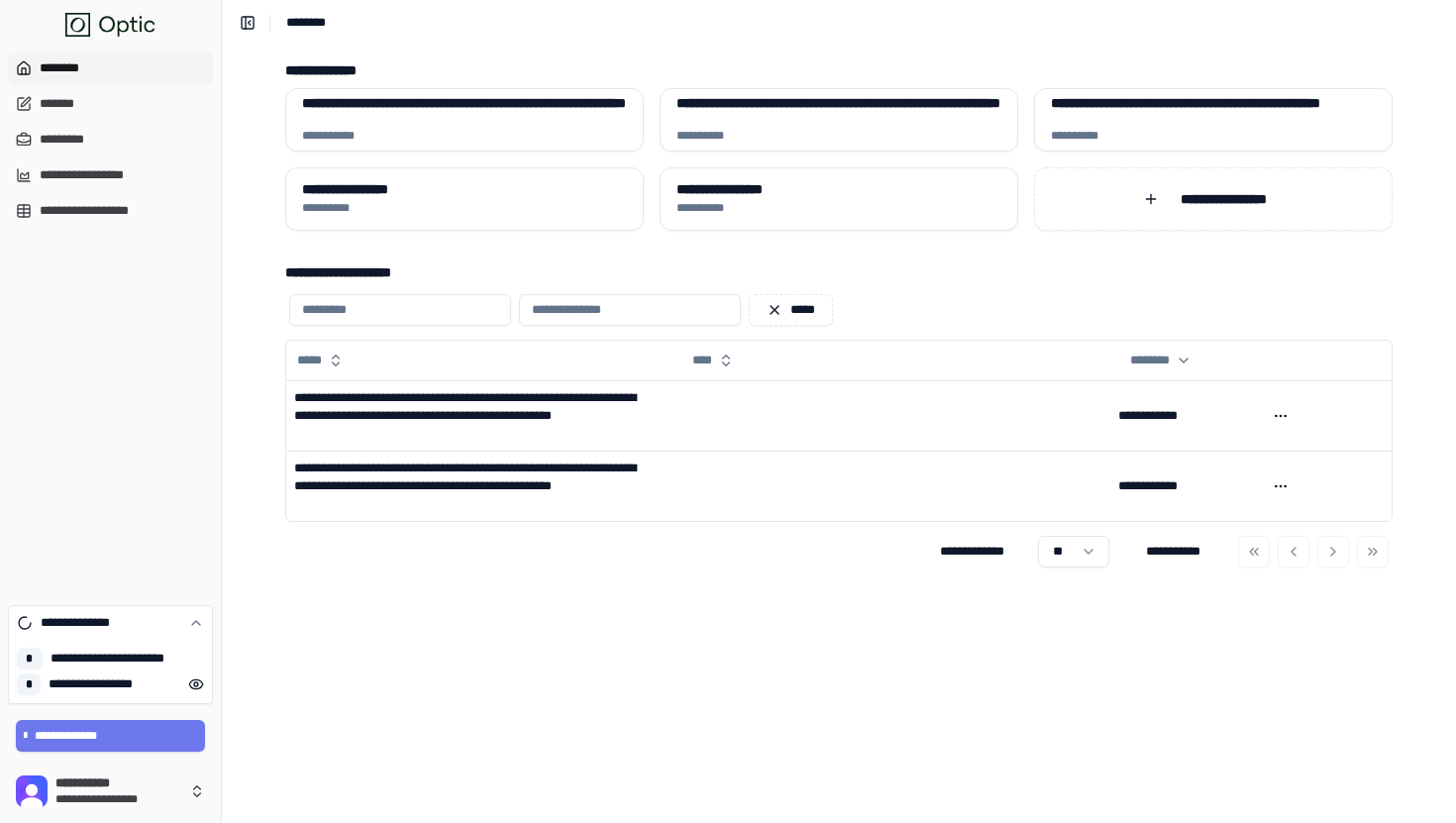 click on "**********" at bounding box center (110, 321) 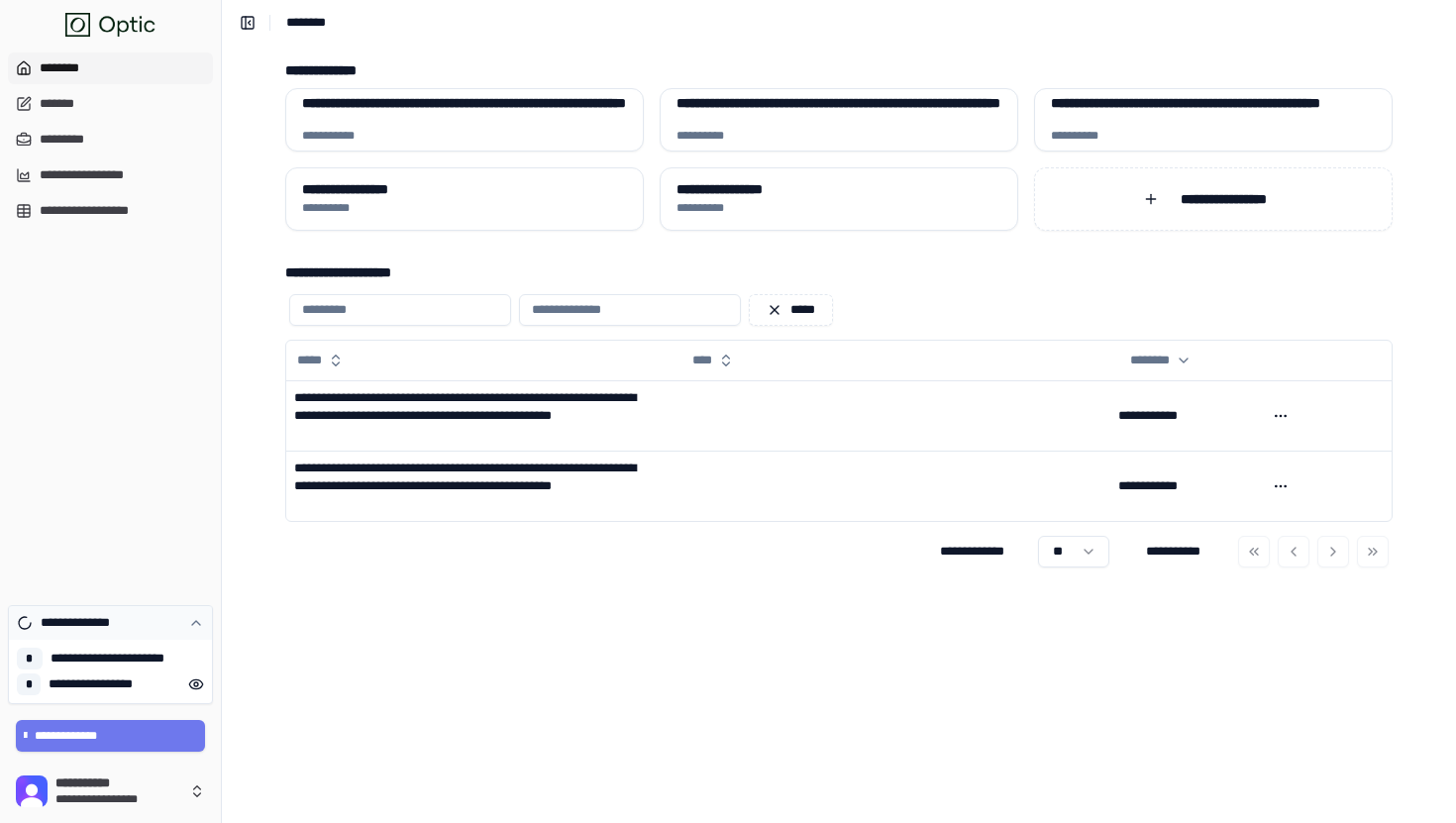 click on "**********" at bounding box center (84, 623) 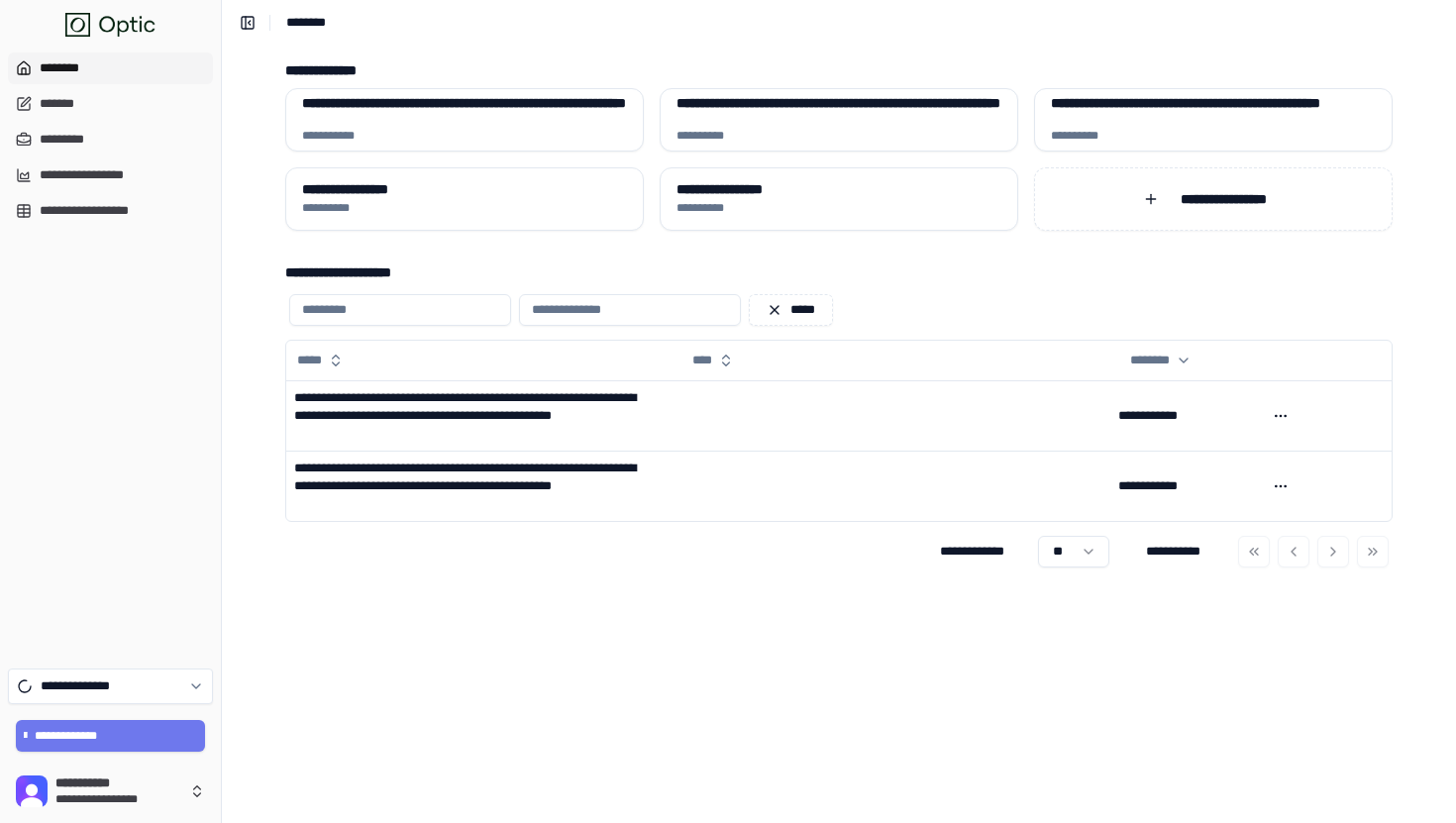 click on "**********" at bounding box center (110, 353) 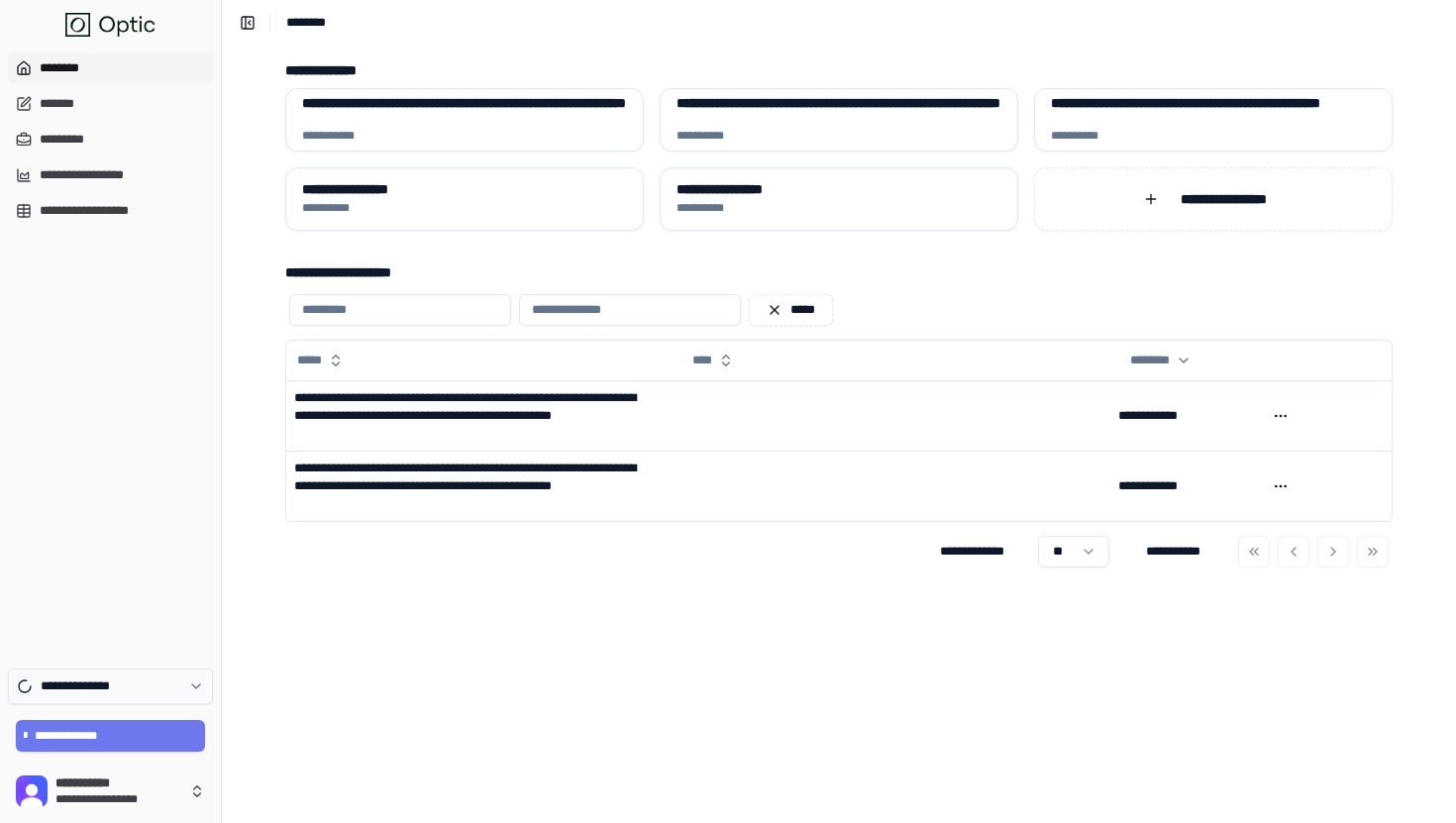 click on "**********" at bounding box center (84, 686) 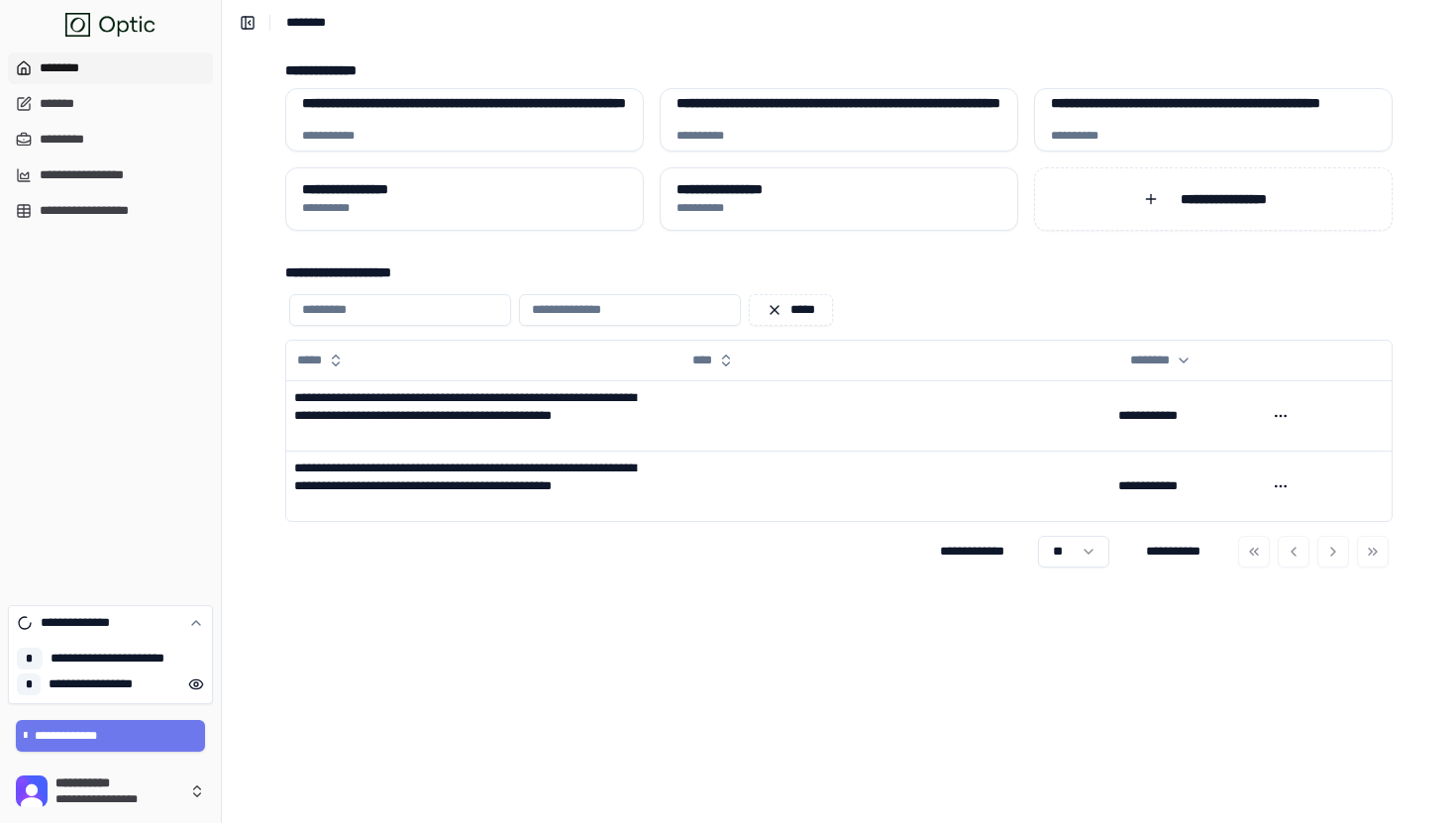 click on "**********" at bounding box center (110, 321) 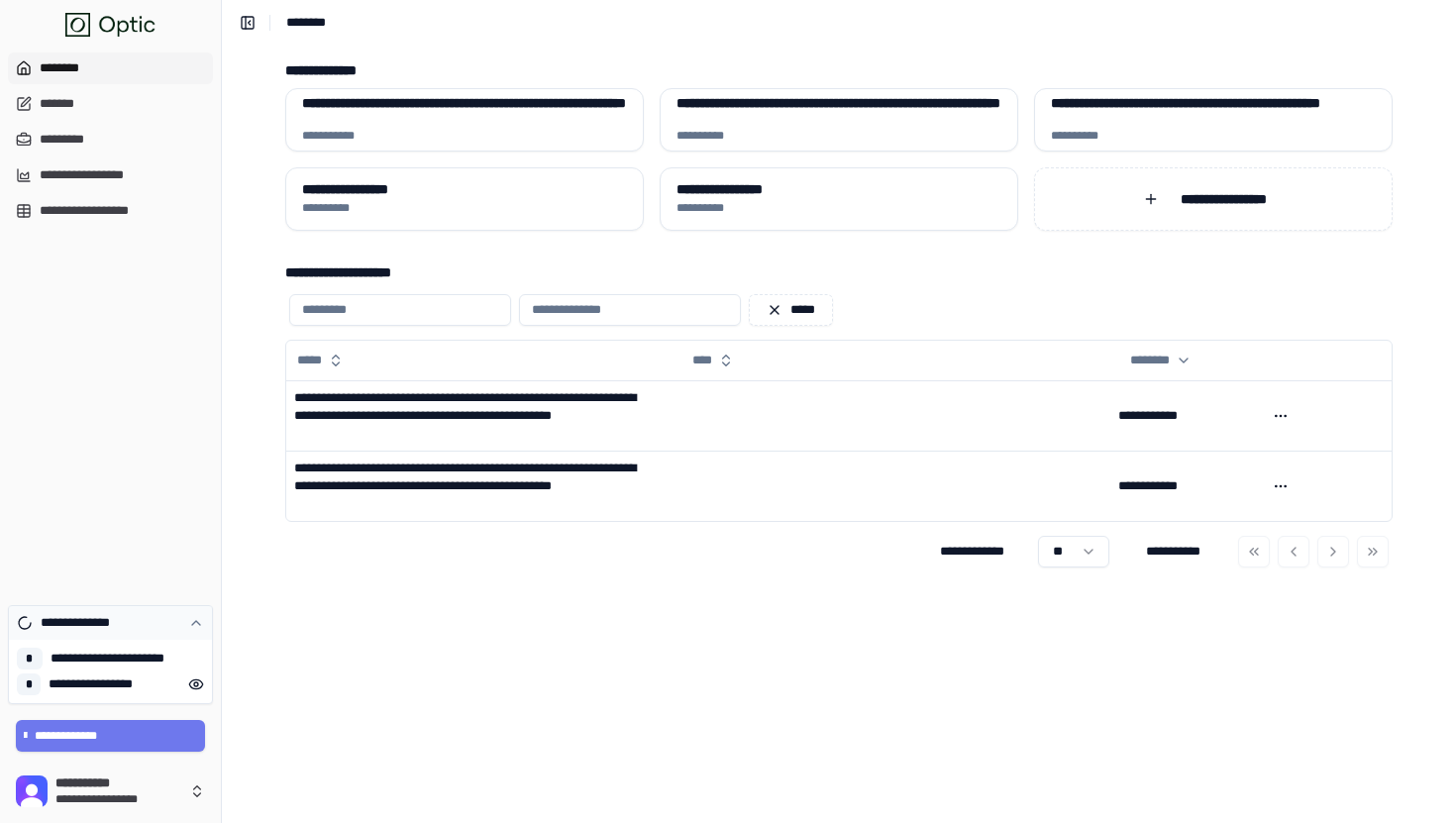 click on "**********" at bounding box center [84, 623] 